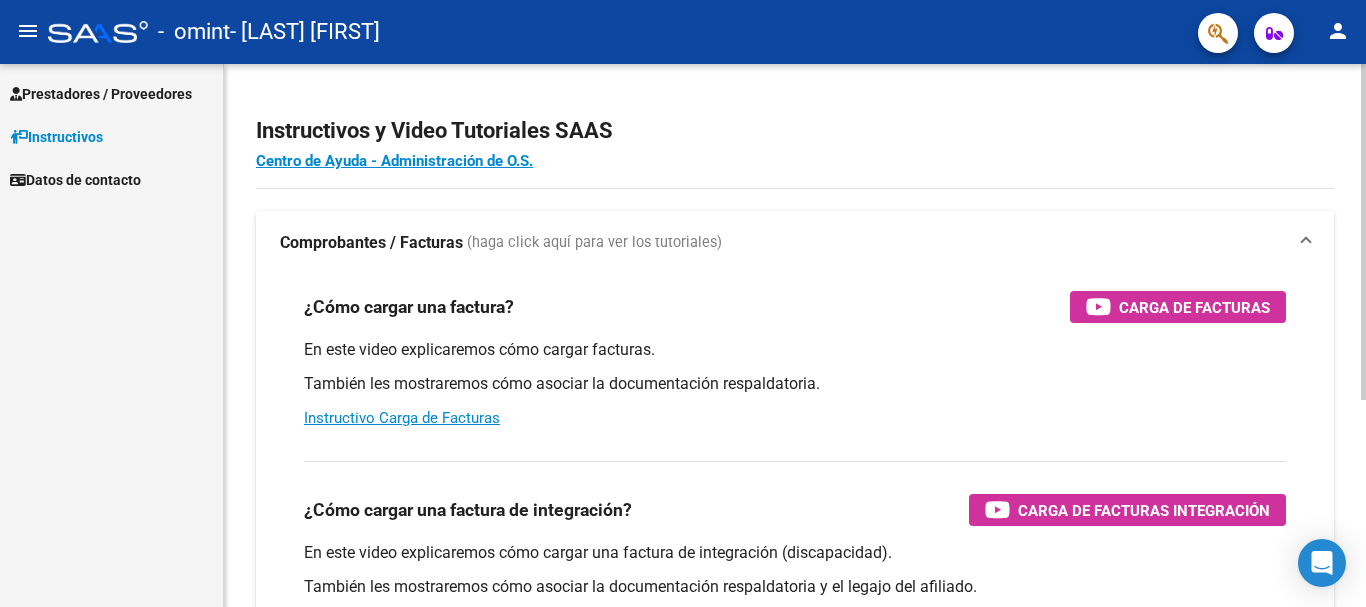scroll, scrollTop: 0, scrollLeft: 0, axis: both 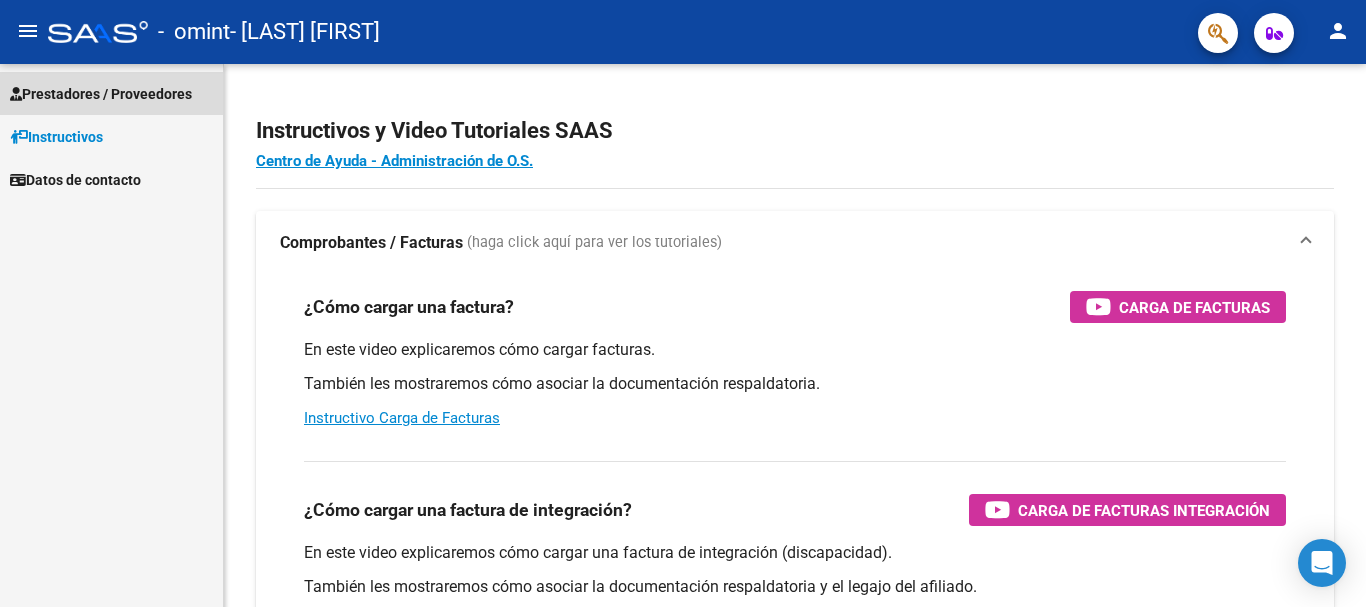click on "Prestadores / Proveedores" at bounding box center [101, 94] 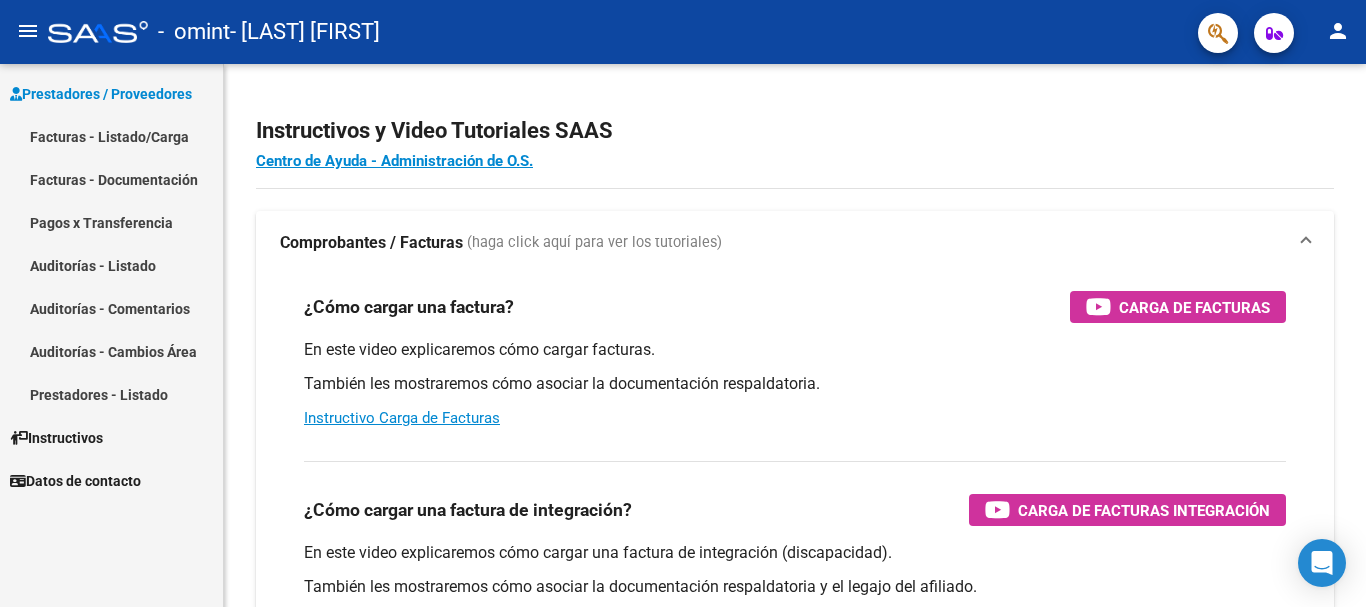click on "Facturas - Listado/Carga" at bounding box center (111, 136) 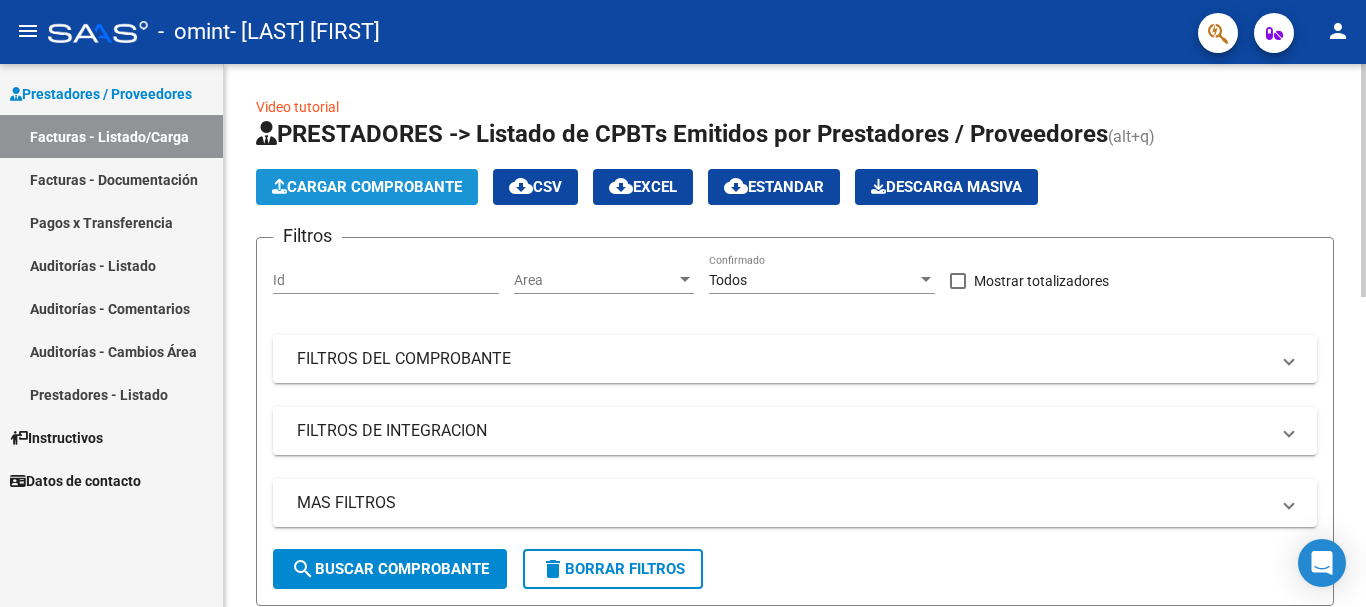 click on "Cargar Comprobante" 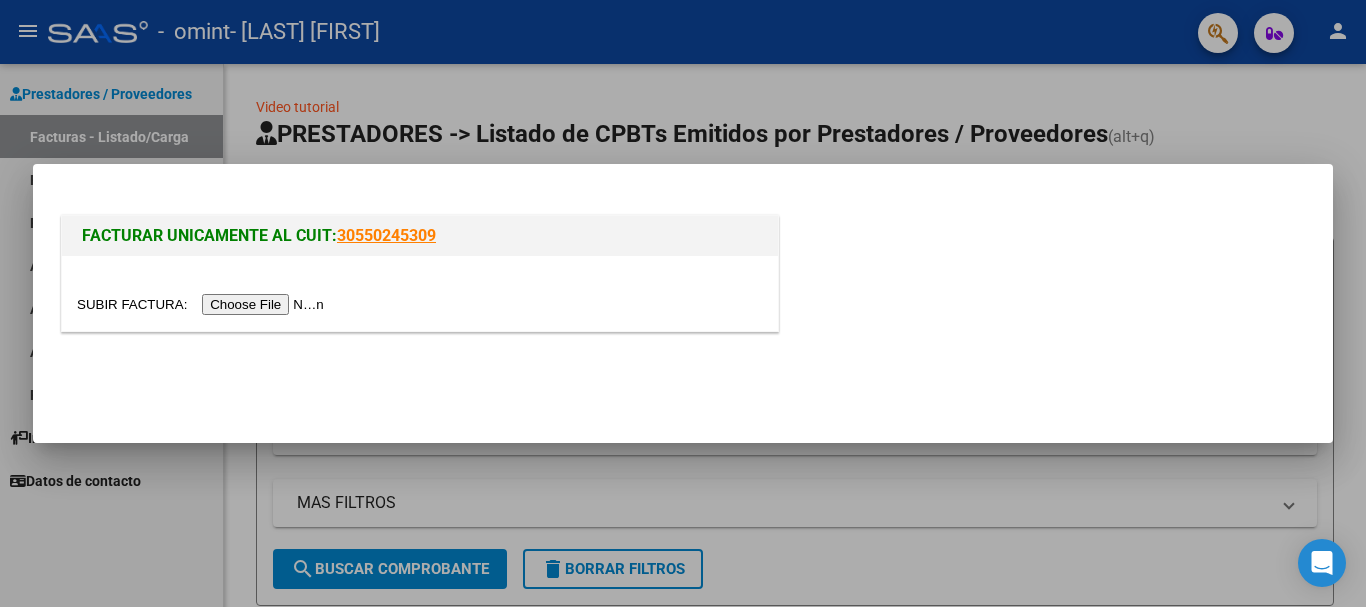 click at bounding box center [203, 304] 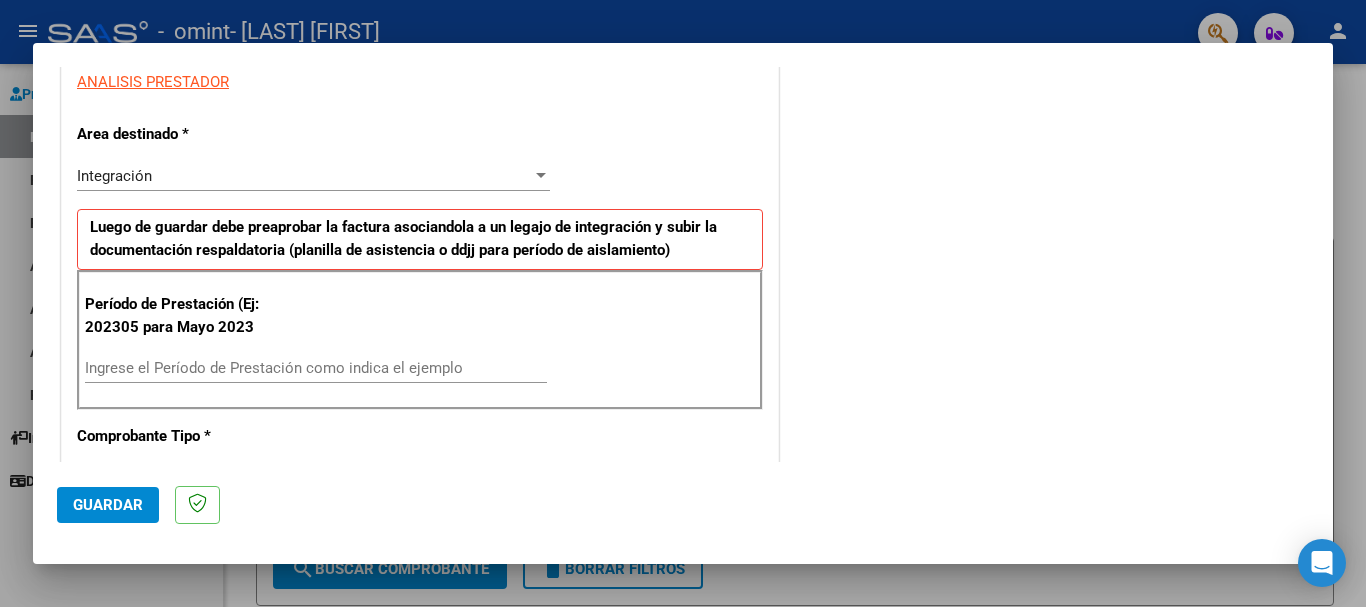 scroll, scrollTop: 398, scrollLeft: 0, axis: vertical 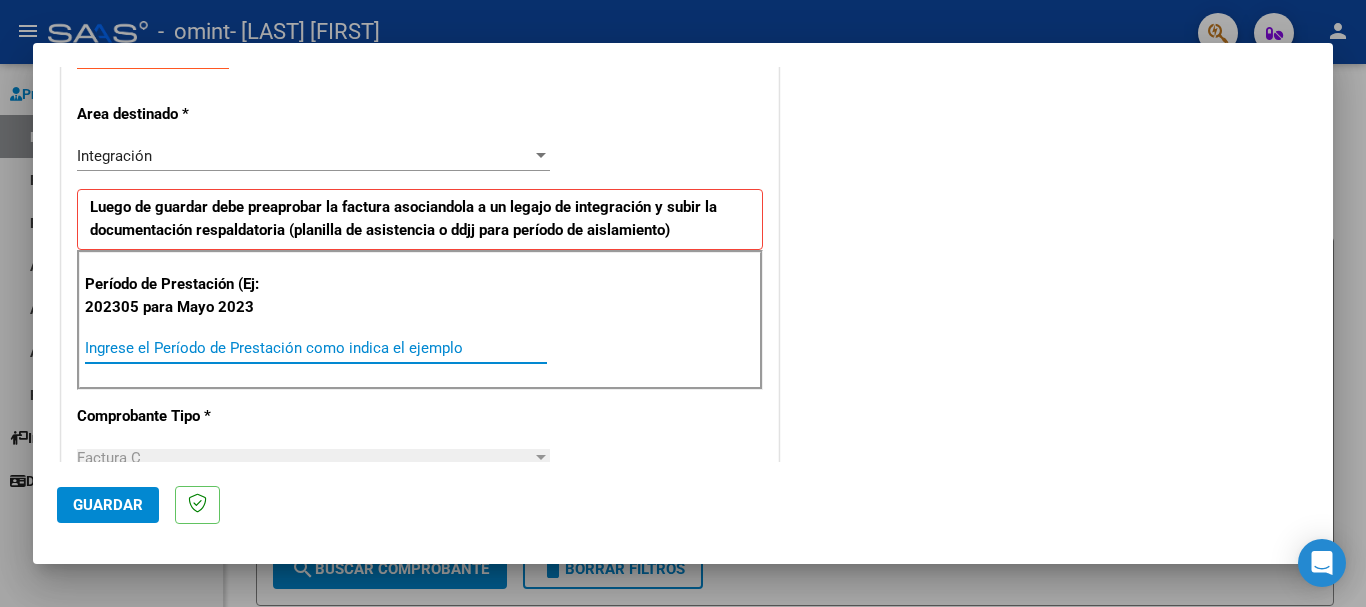 click on "Ingrese el Período de Prestación como indica el ejemplo" at bounding box center (316, 348) 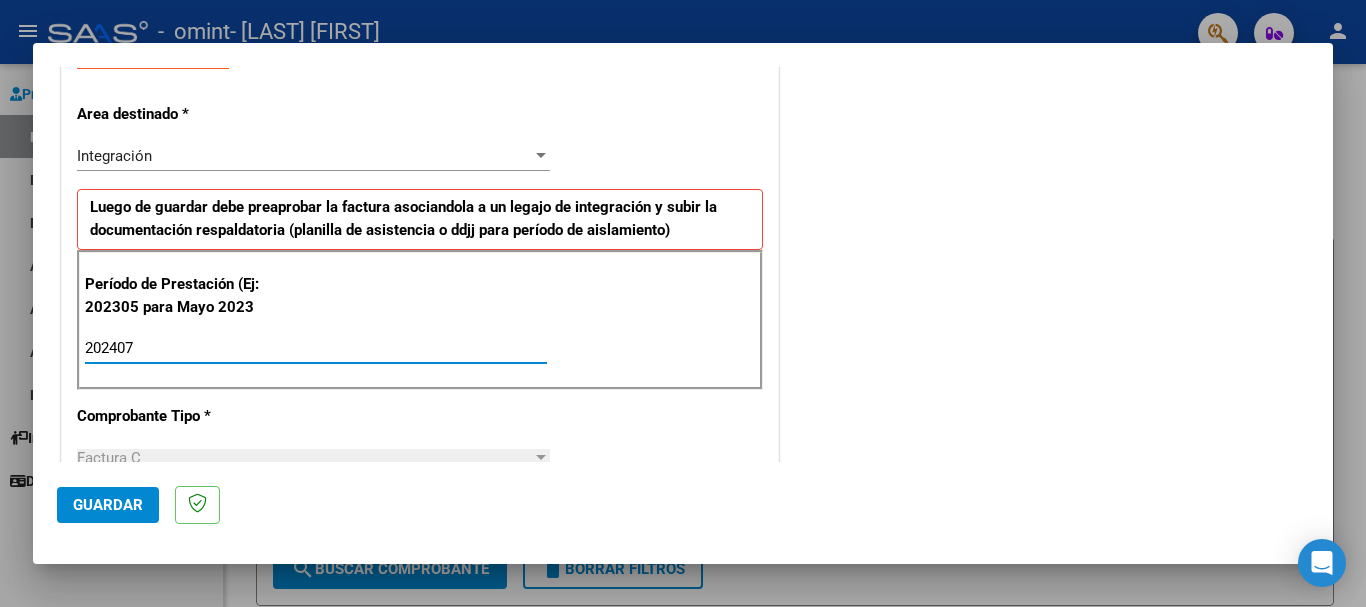 type on "202407" 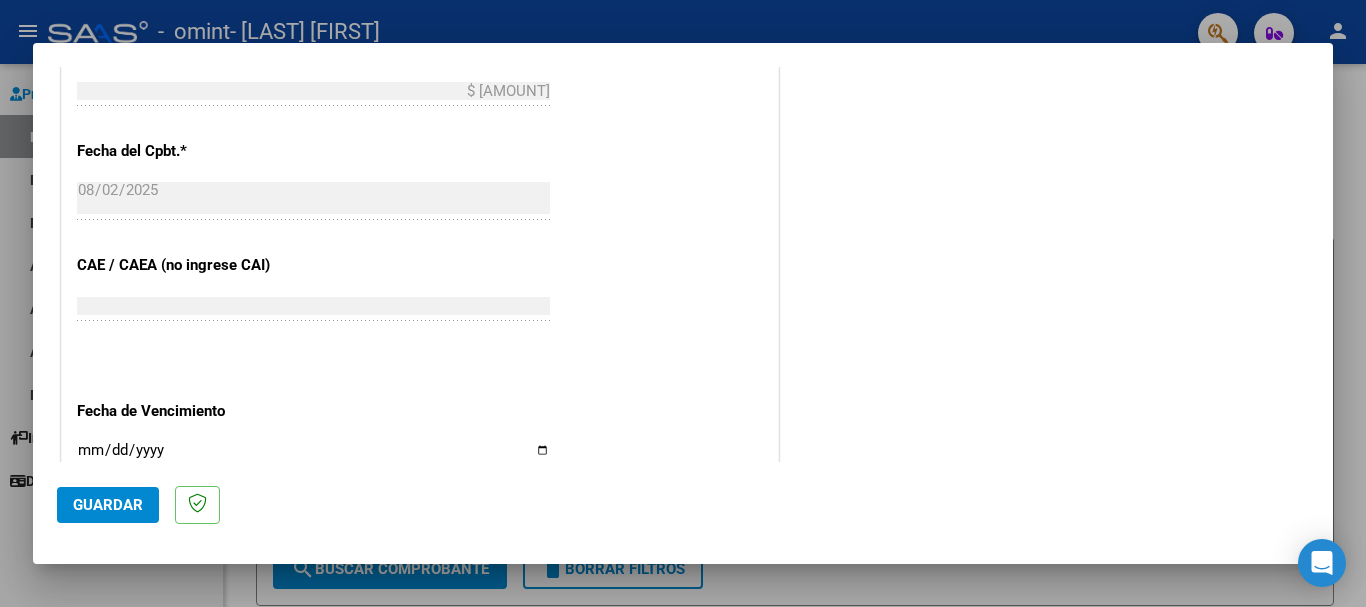 scroll, scrollTop: 1121, scrollLeft: 0, axis: vertical 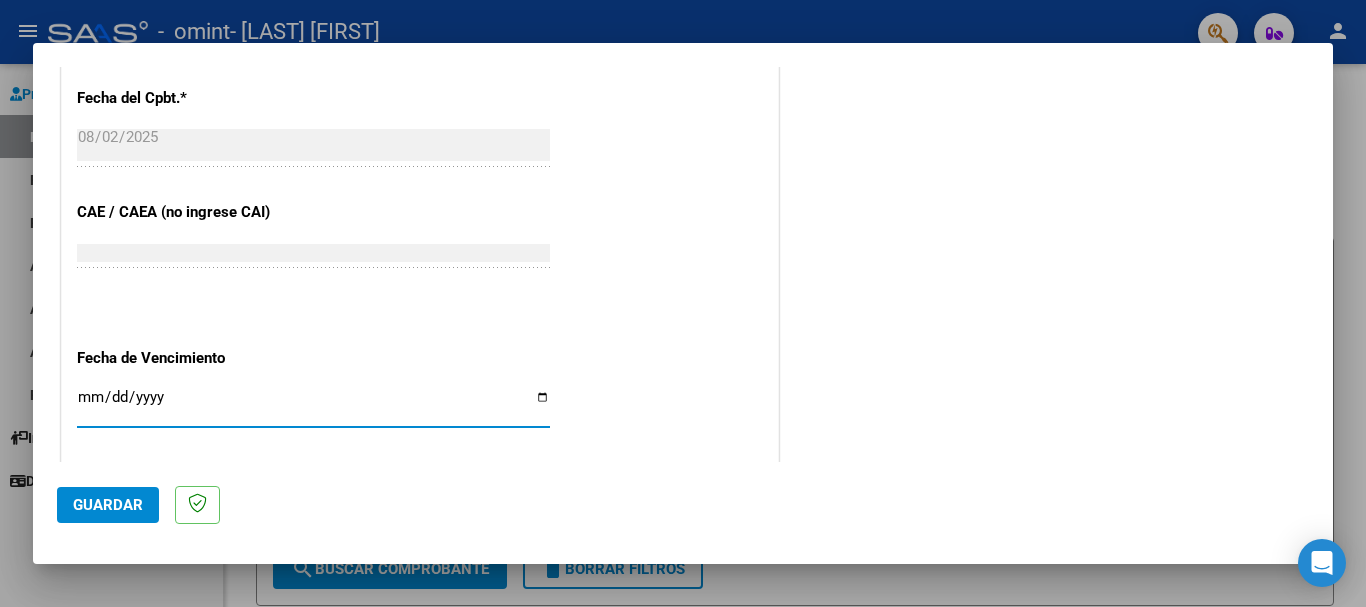 click on "Ingresar la fecha" at bounding box center [313, 405] 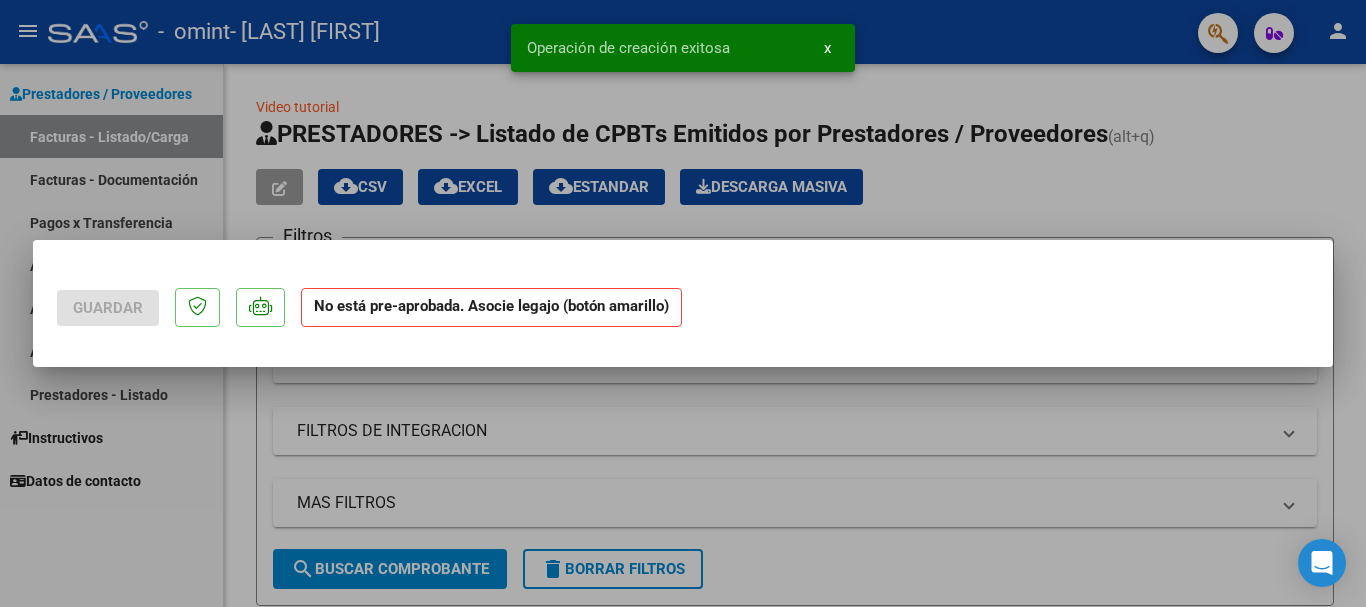 scroll, scrollTop: 0, scrollLeft: 0, axis: both 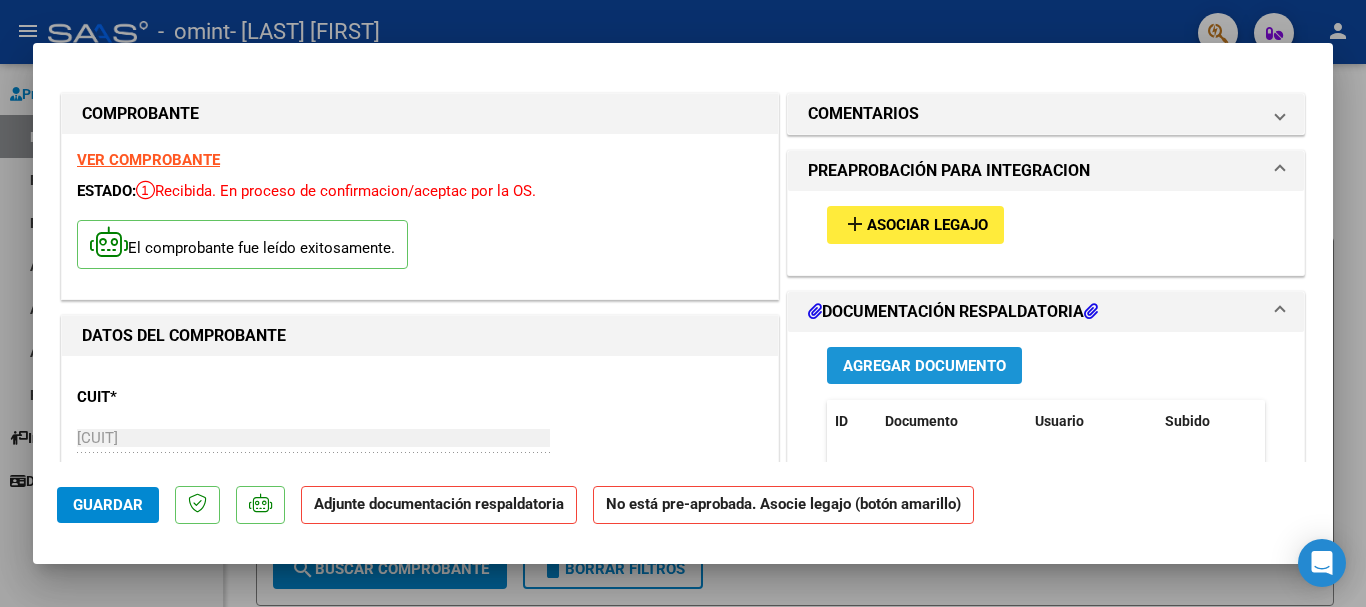 click on "Agregar Documento" at bounding box center (924, 366) 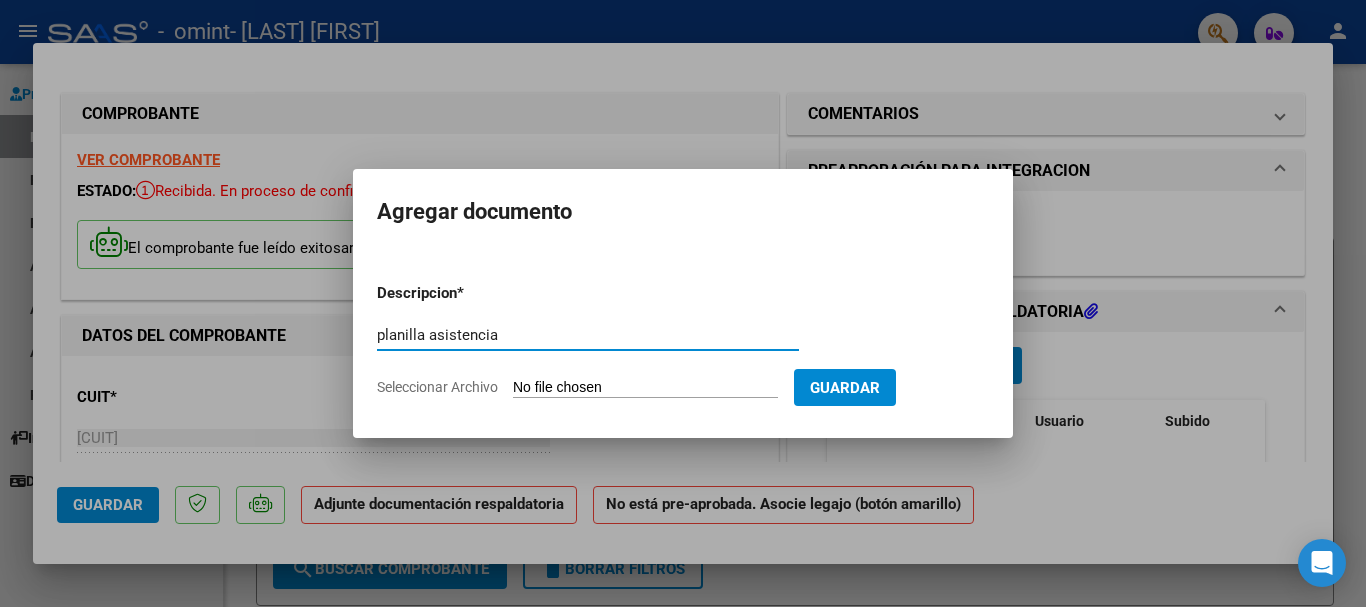 type on "planilla asistencia" 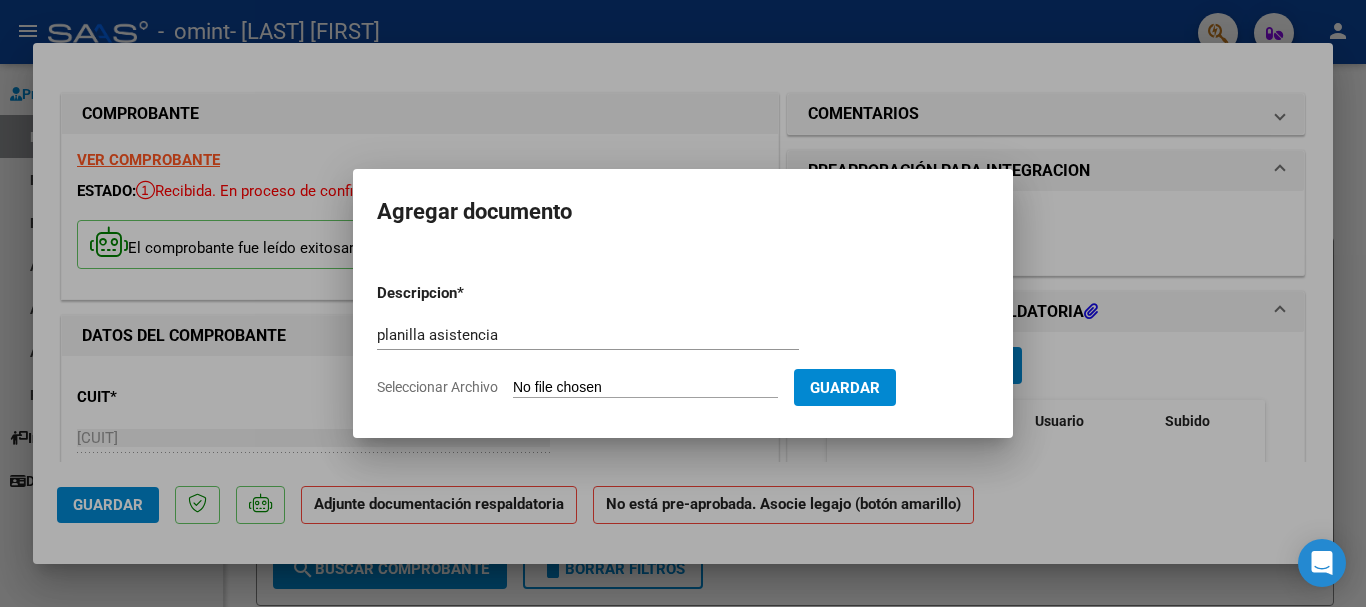 type on "C:\fakepath\[FILENAME].pdf" 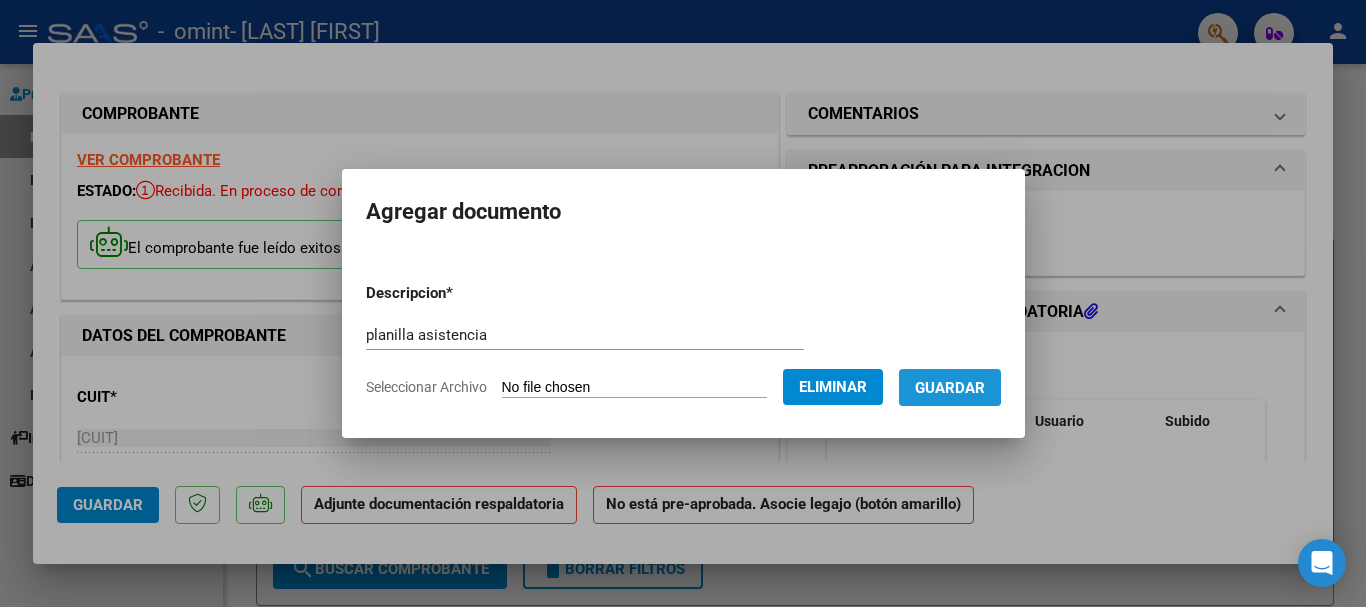 click on "Guardar" at bounding box center (950, 388) 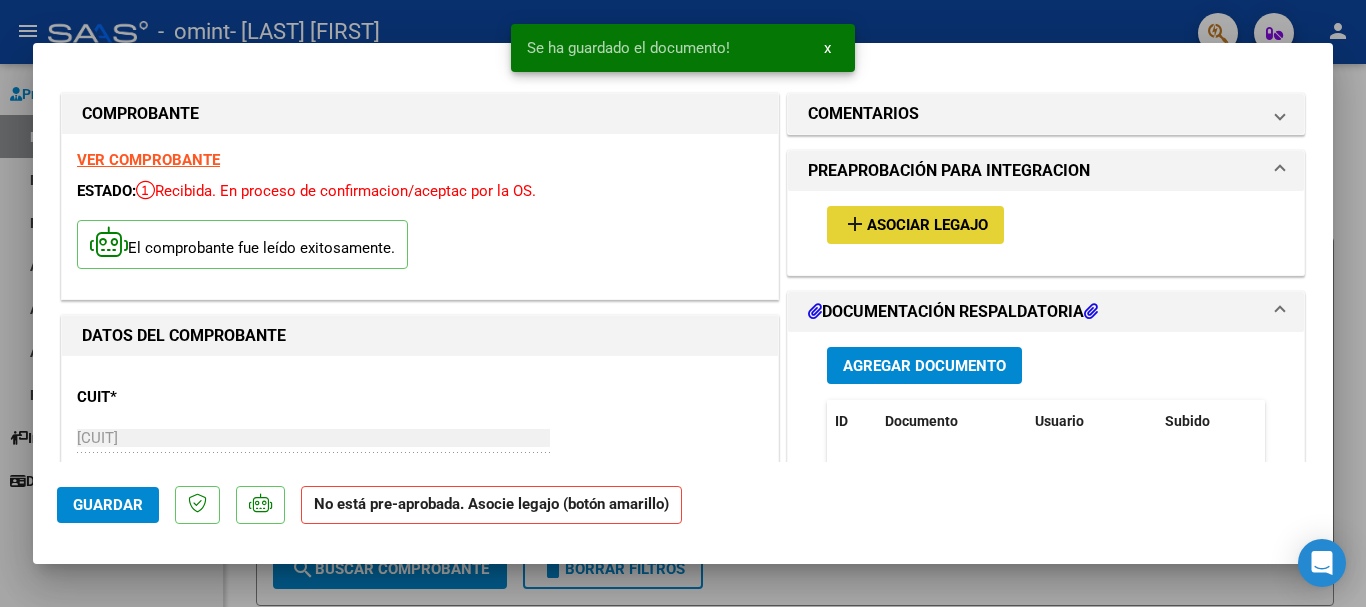 click on "add Asociar Legajo" at bounding box center [915, 224] 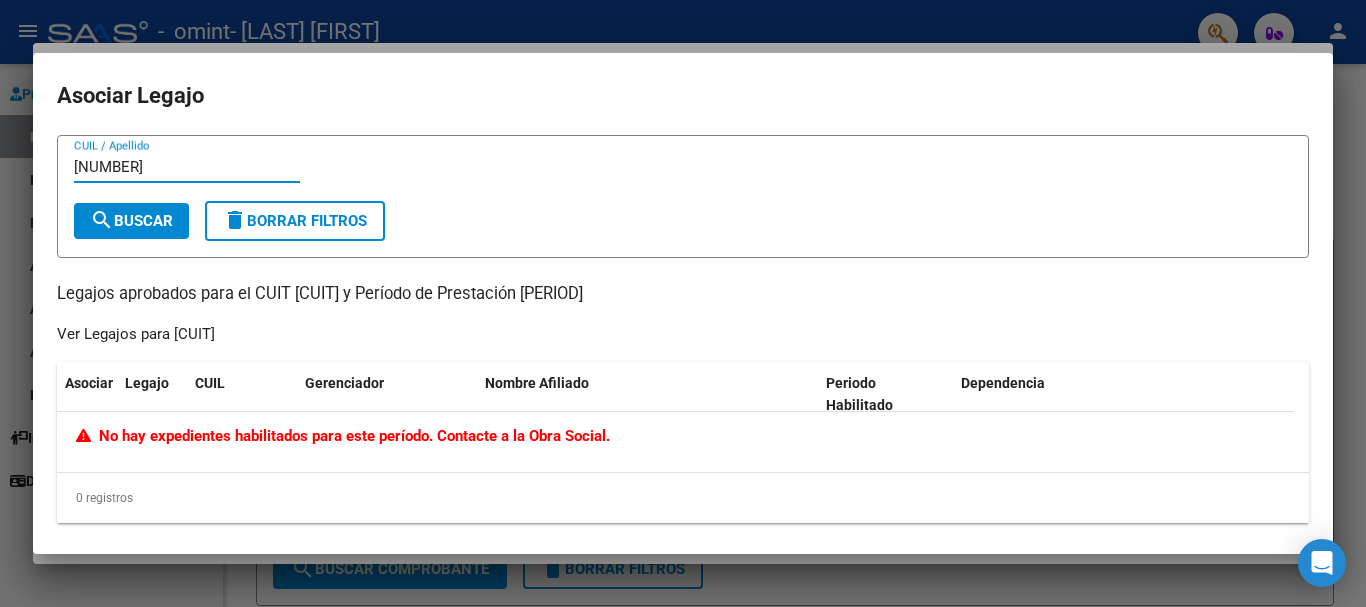 type on "[NUMBER]" 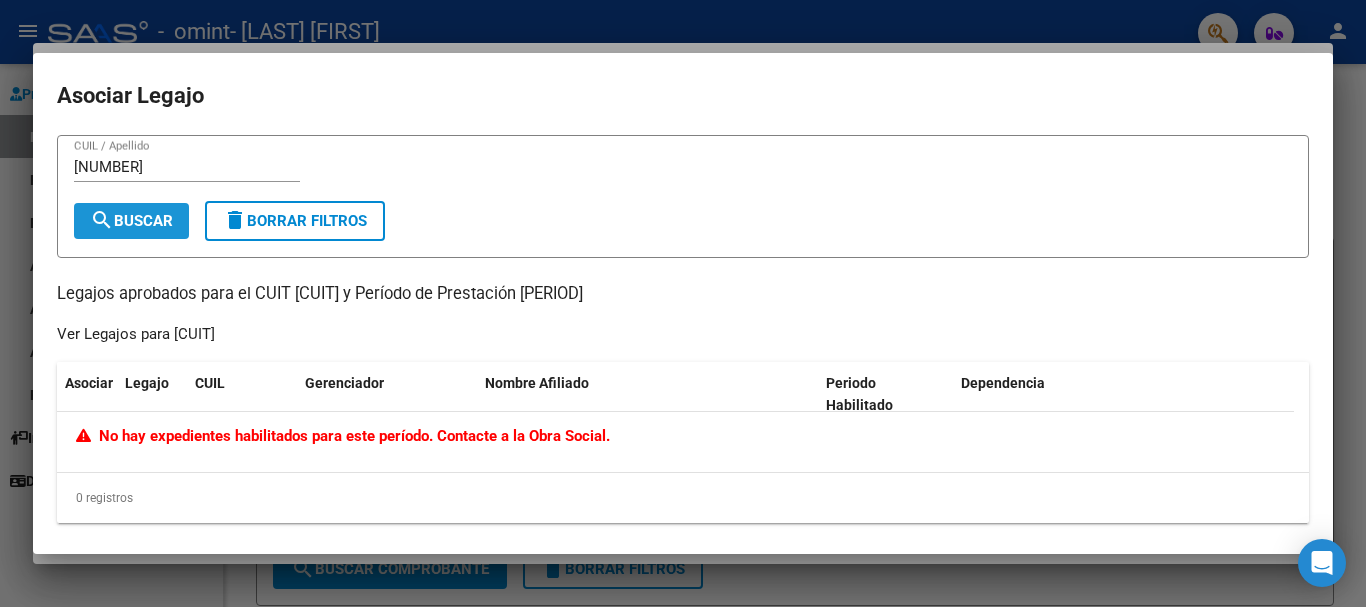click on "search  Buscar" at bounding box center [131, 221] 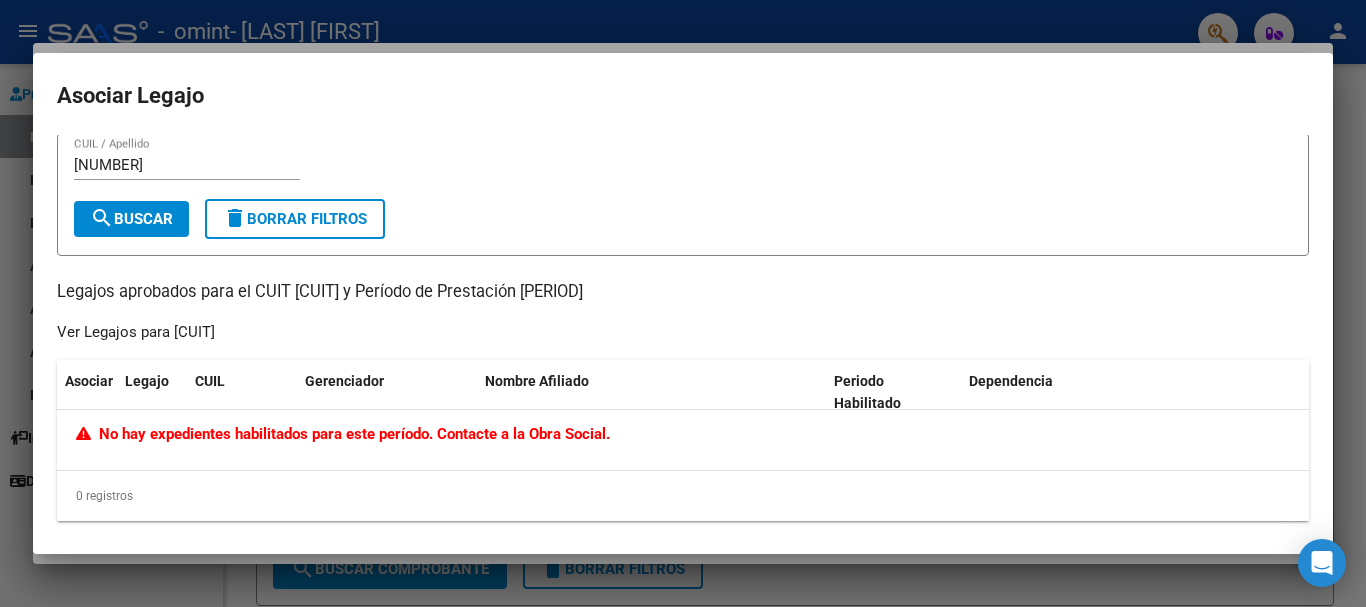 scroll, scrollTop: 0, scrollLeft: 0, axis: both 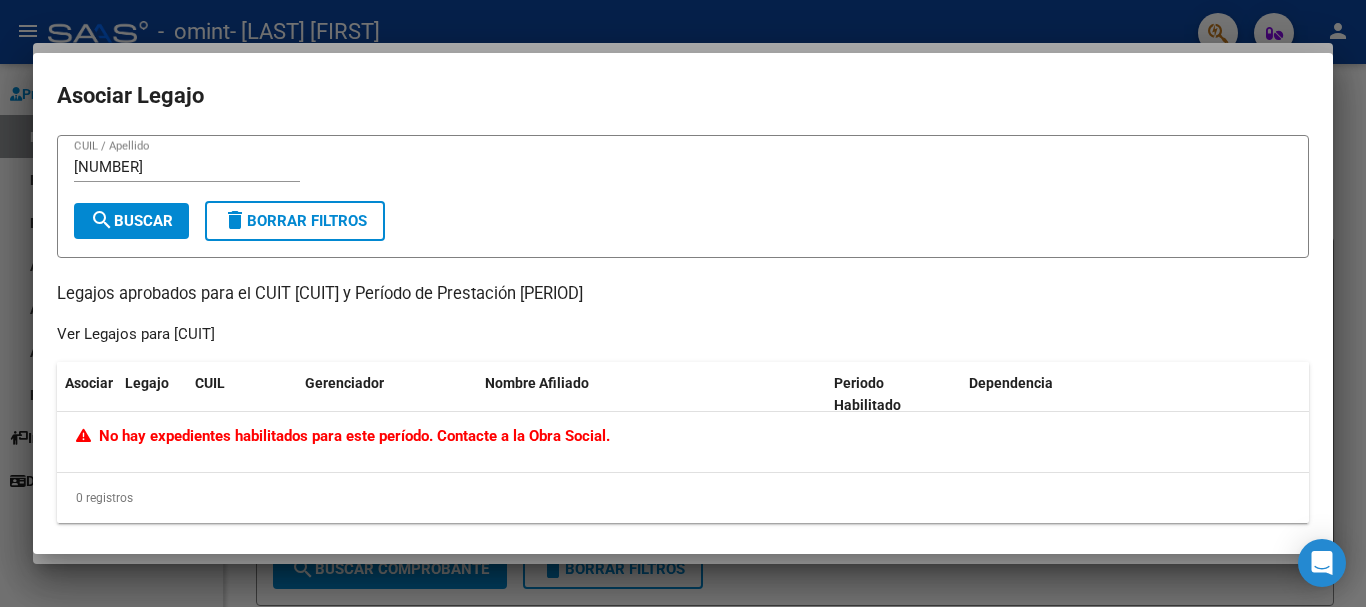 click at bounding box center [683, 303] 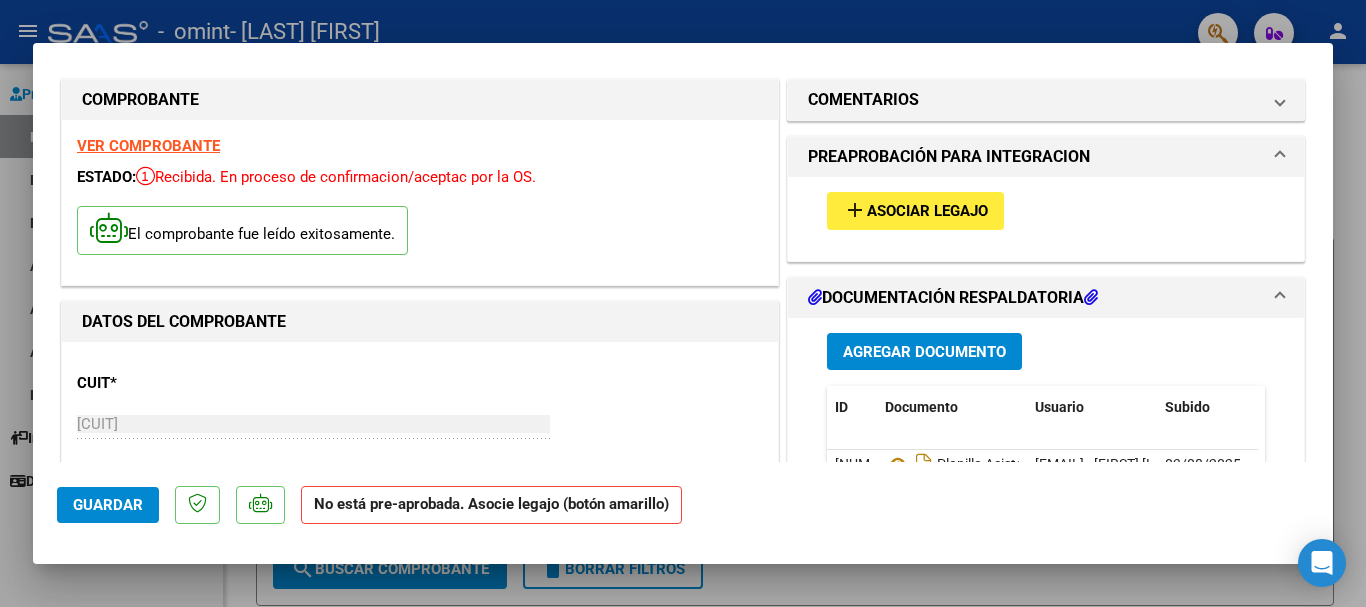 scroll, scrollTop: 0, scrollLeft: 0, axis: both 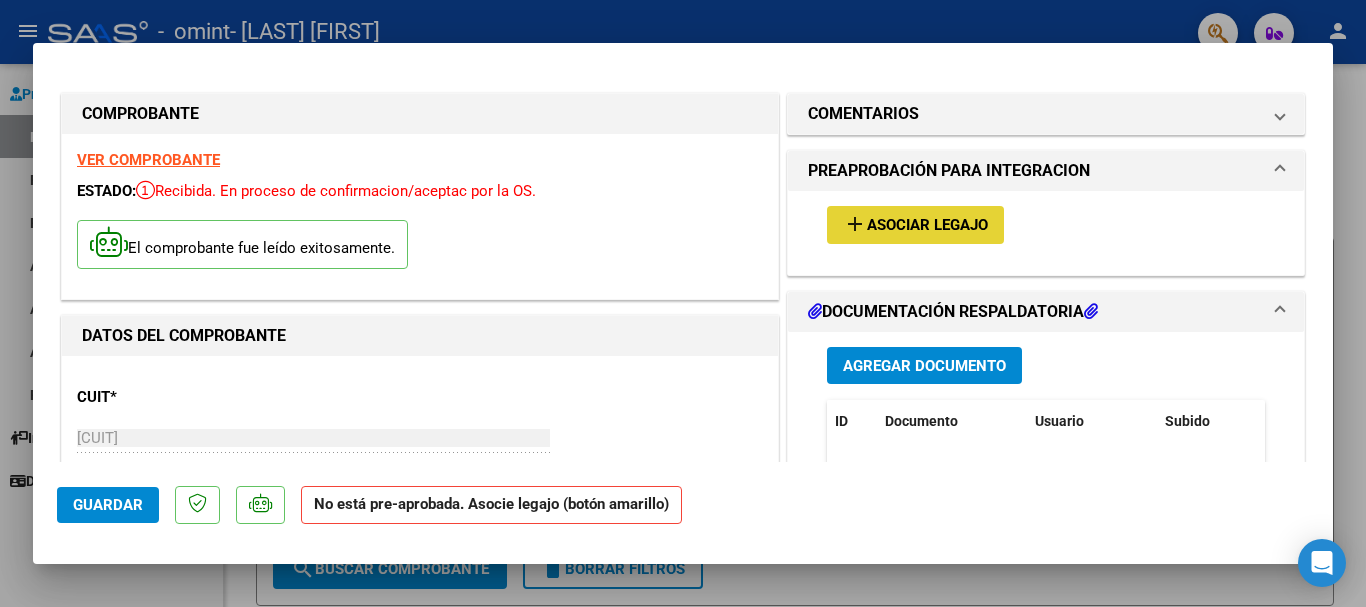 click on "Asociar Legajo" at bounding box center (927, 226) 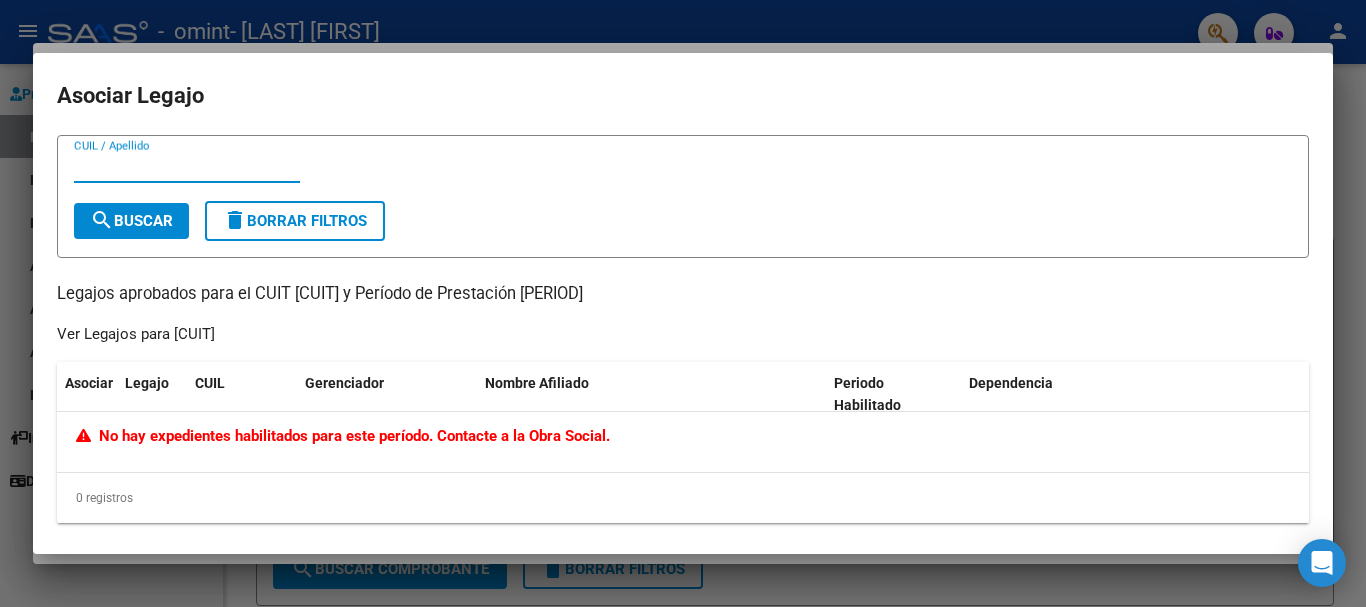 click at bounding box center [683, 303] 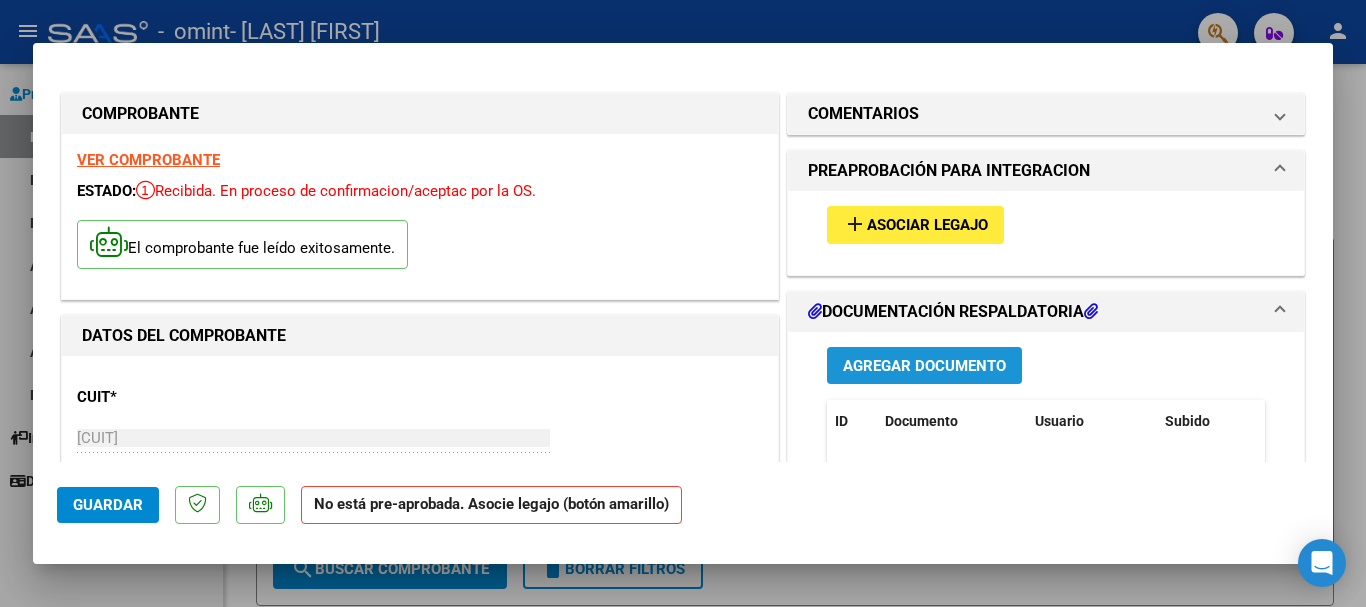 click on "Agregar Documento" at bounding box center [924, 365] 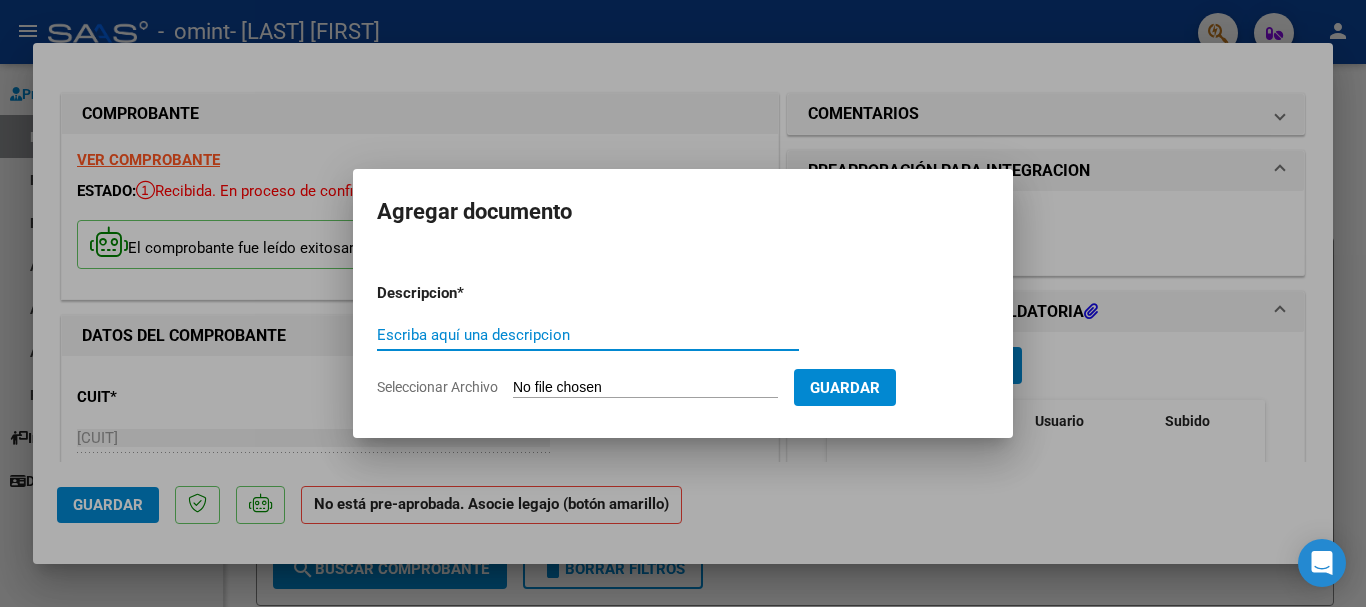 click at bounding box center (683, 303) 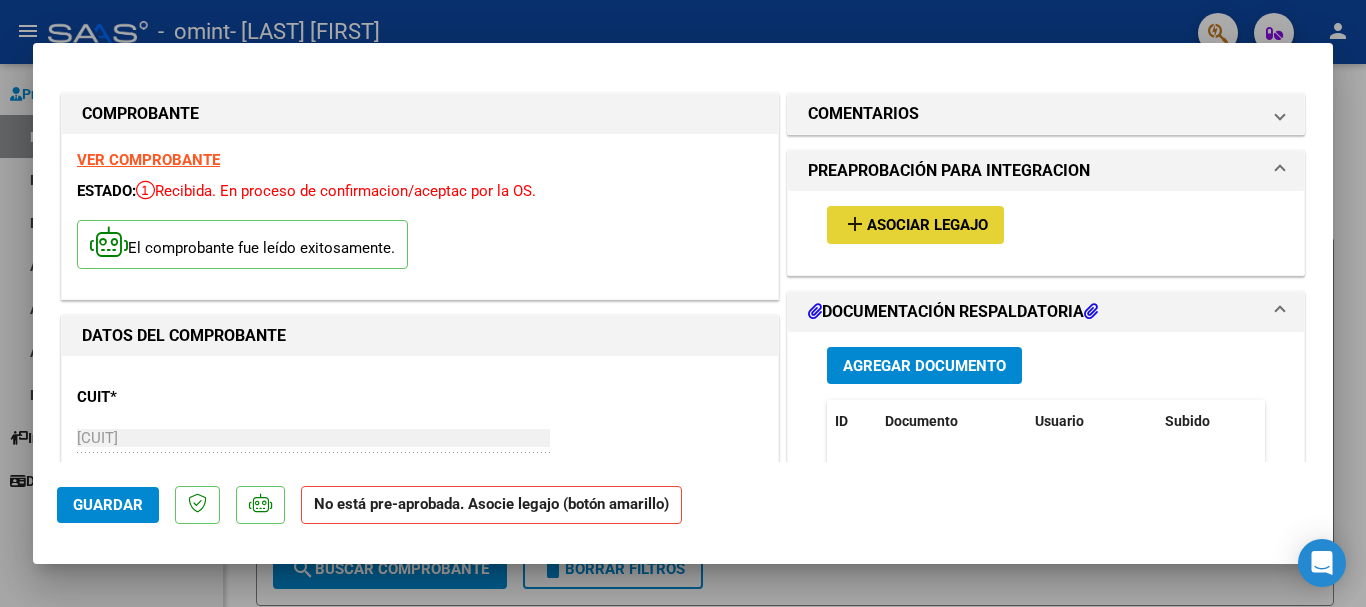 click on "add" at bounding box center (855, 224) 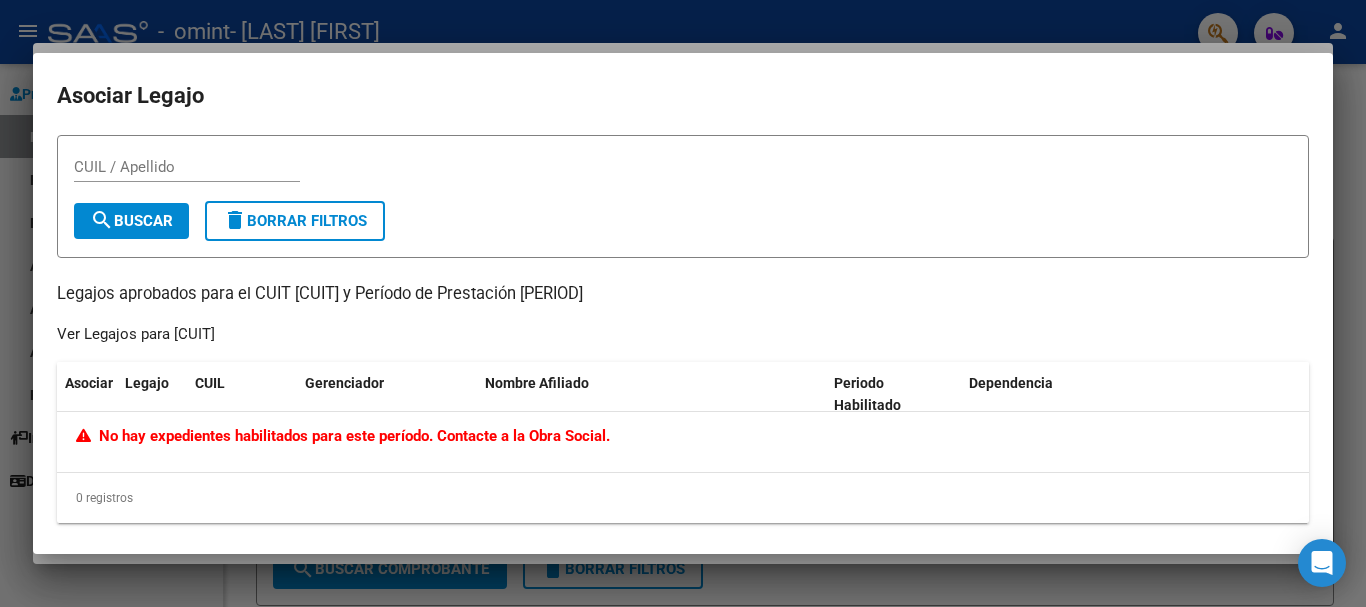 click on "CUIL / Apellido" at bounding box center (187, 167) 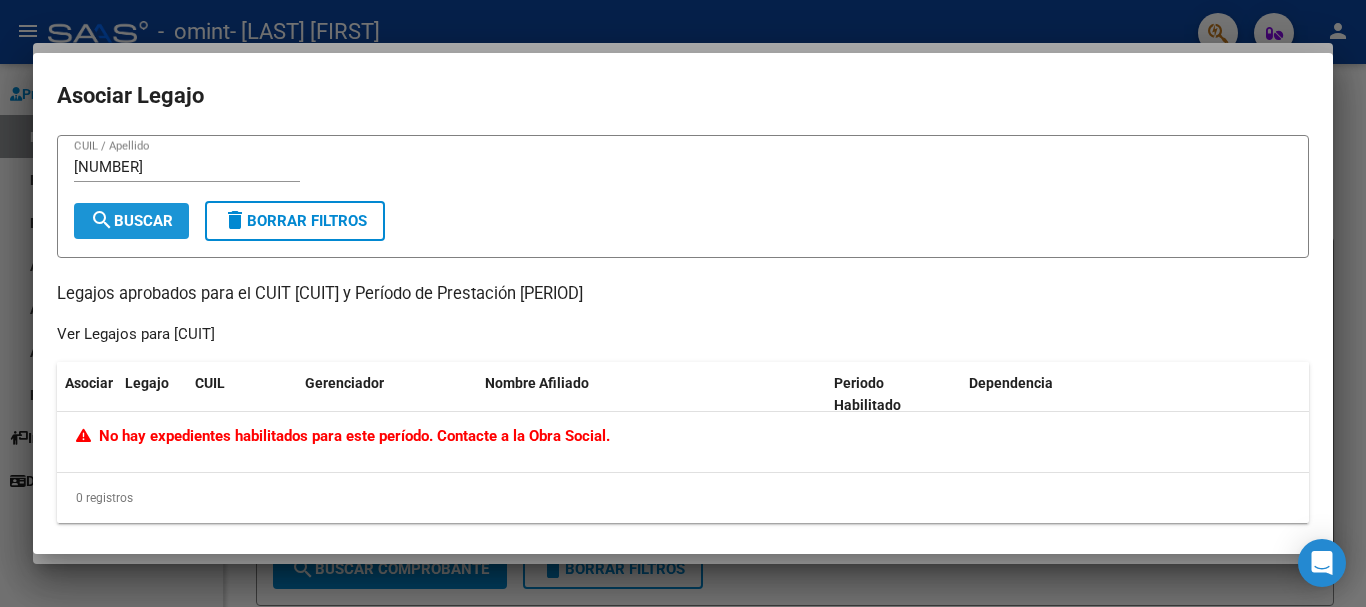 click on "search  Buscar" at bounding box center [131, 221] 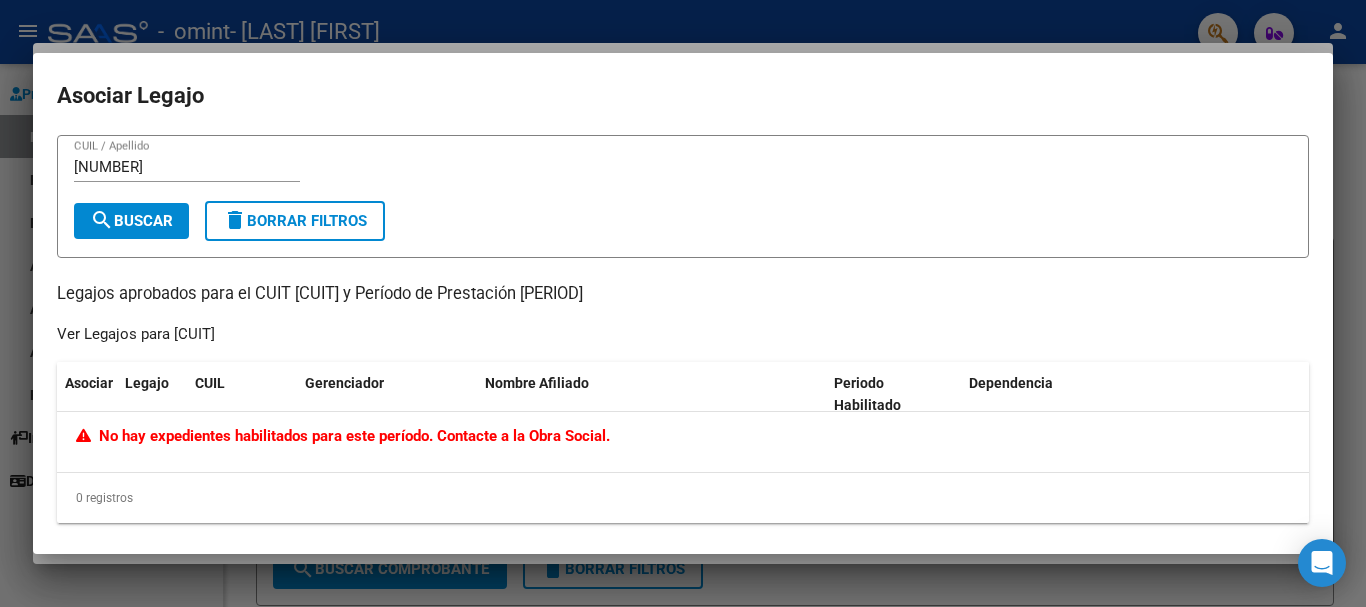 click on "[NUMBER]" at bounding box center (187, 167) 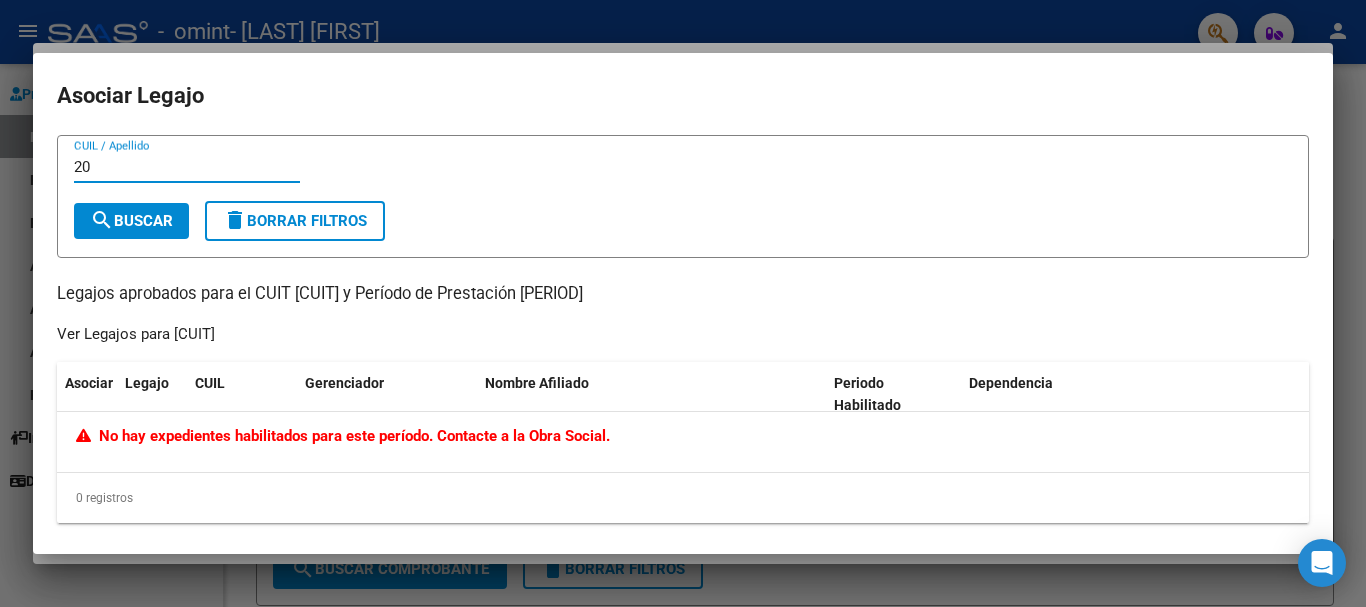 type on "2" 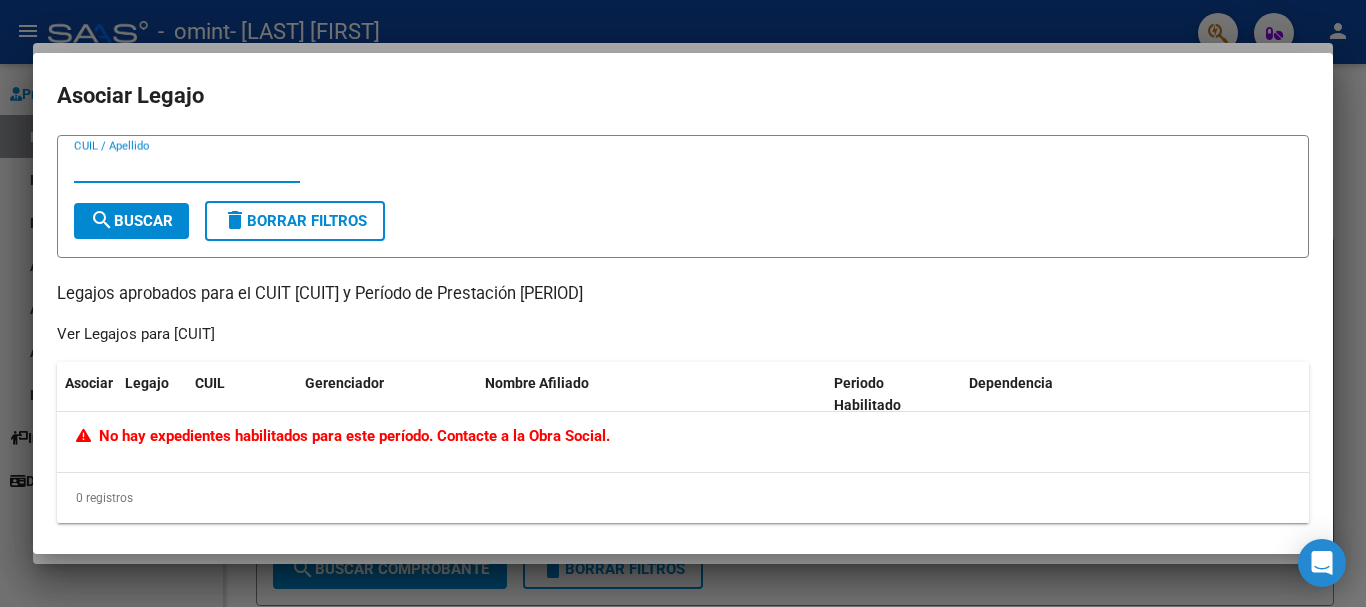 type on "d" 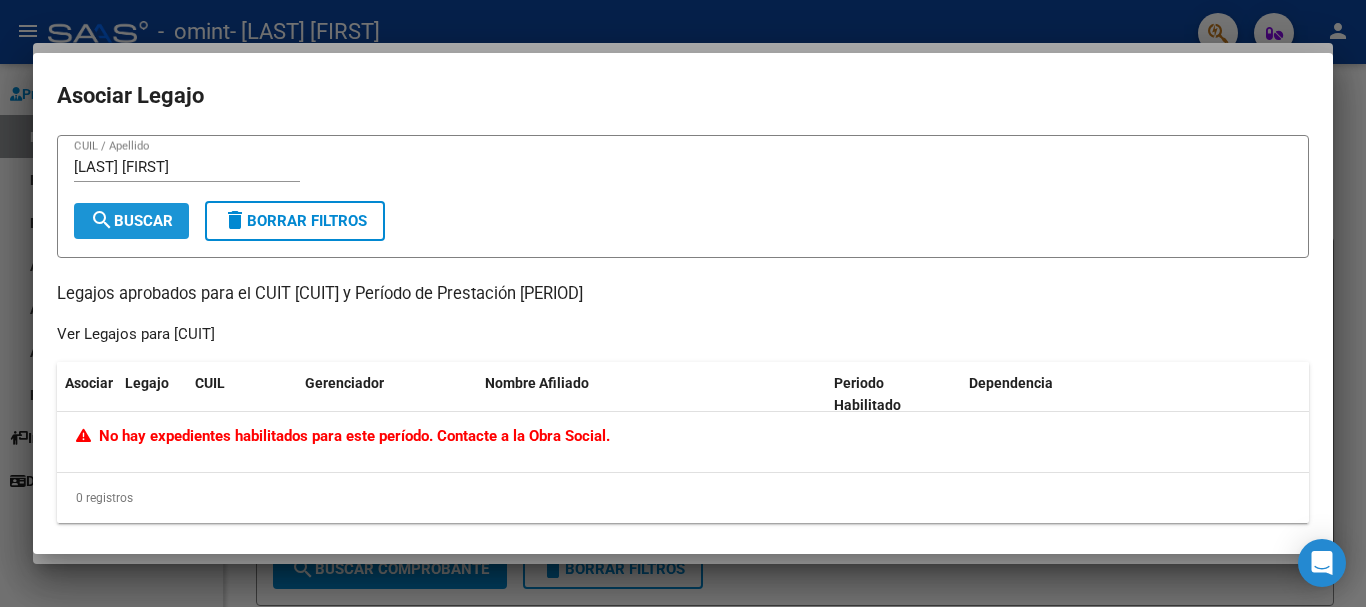click on "search  Buscar" at bounding box center (131, 221) 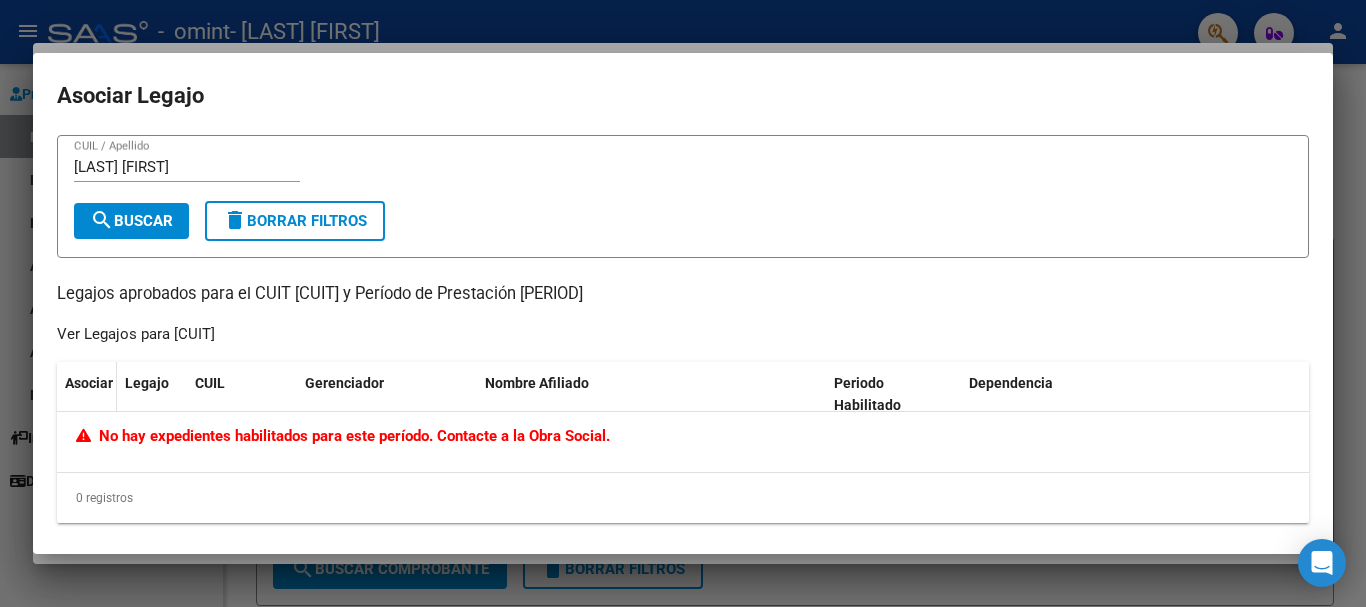 click on "Asociar" 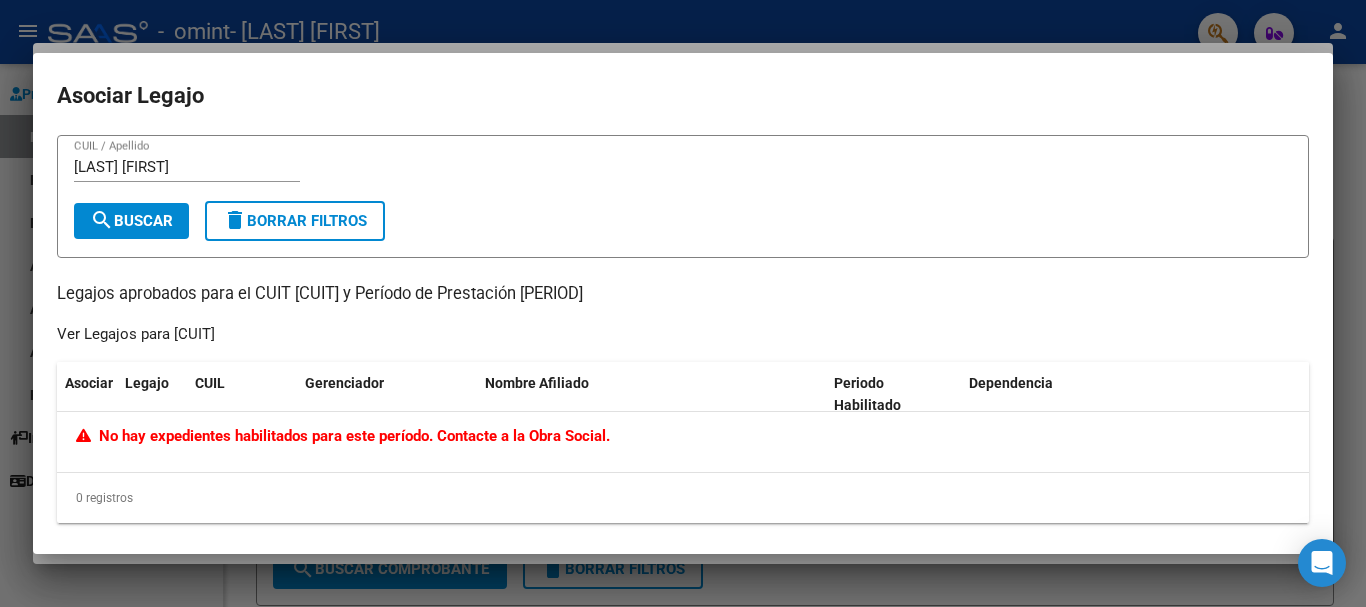 click on "[LAST] [FIRST]" at bounding box center [187, 167] 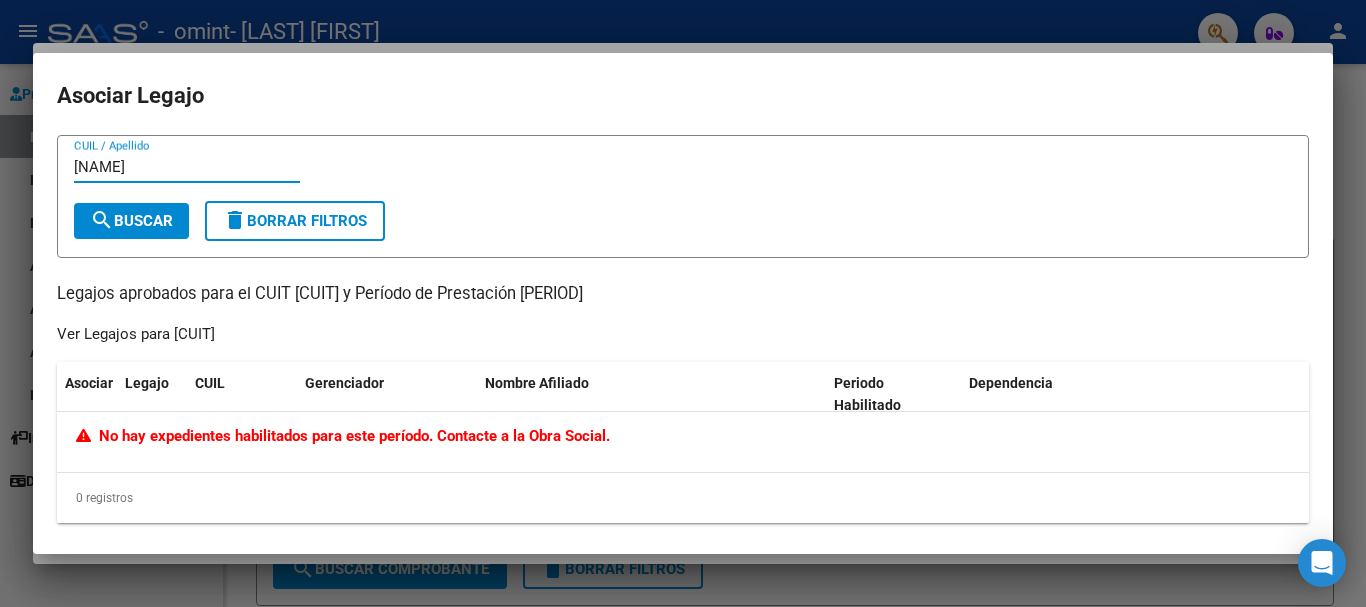 type on "D" 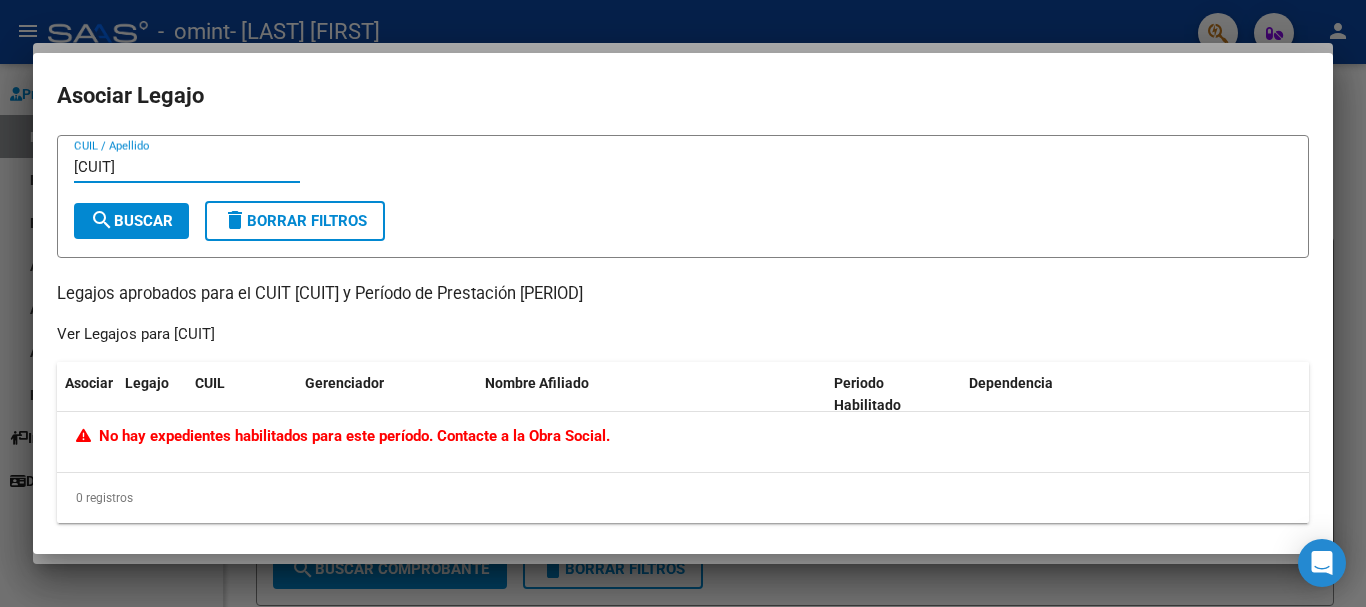 type on "[CUIT]" 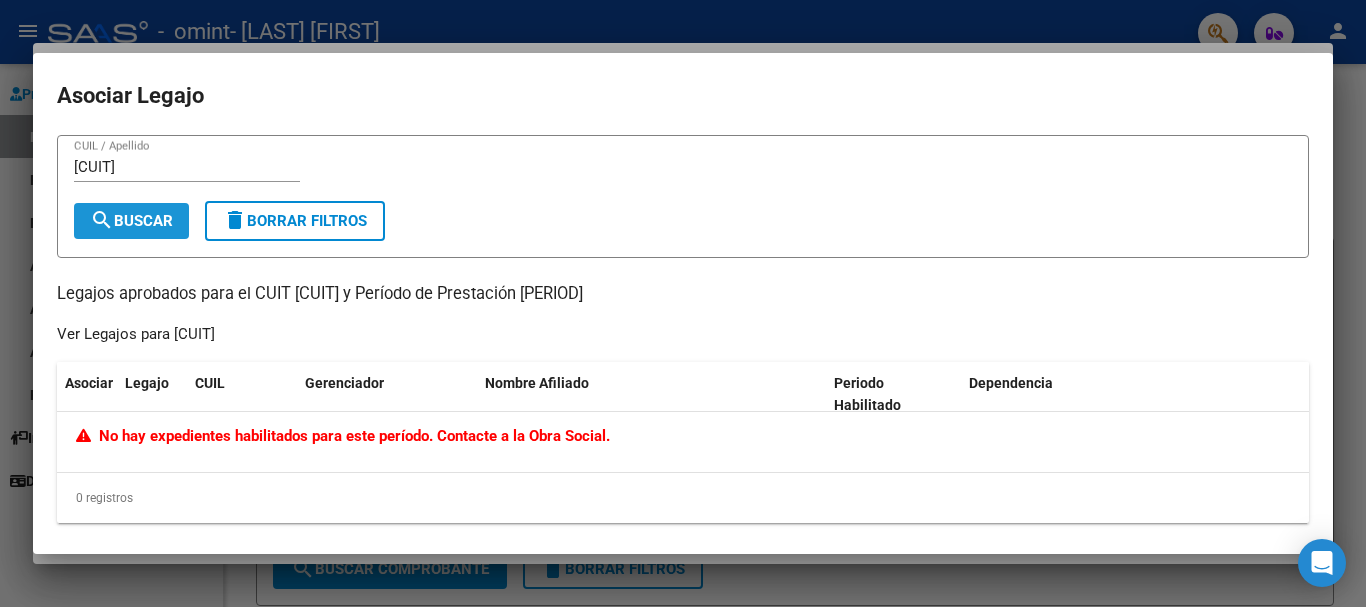 click on "search  Buscar" at bounding box center (131, 221) 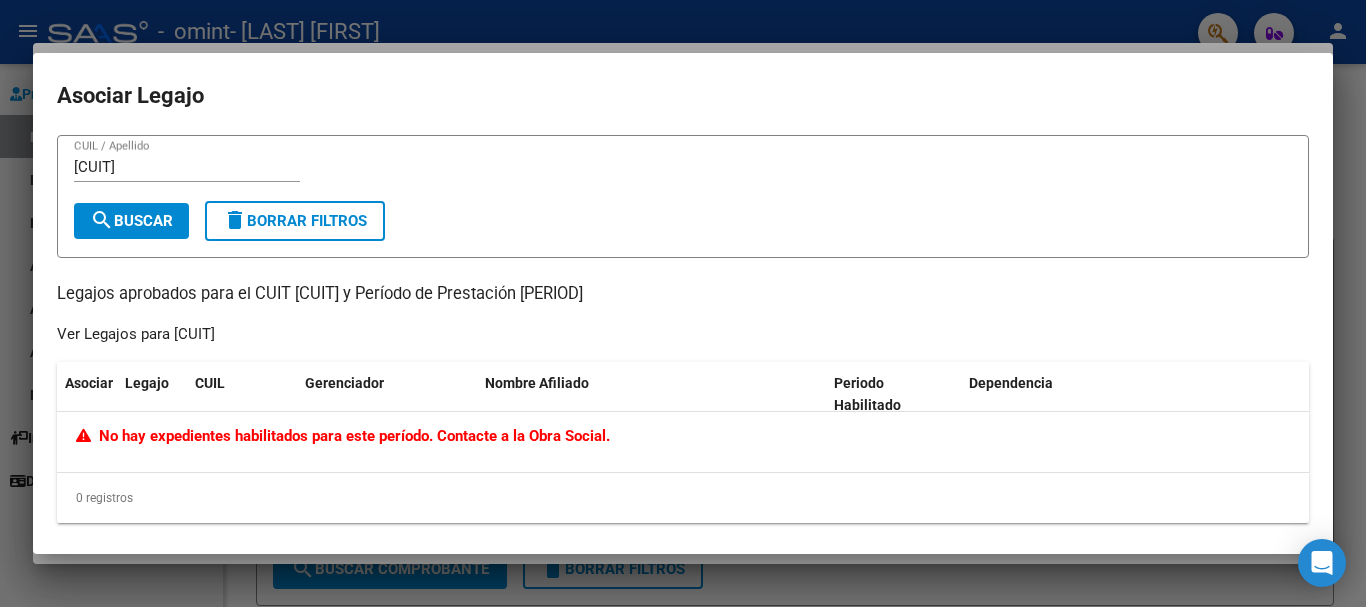 click at bounding box center (683, 303) 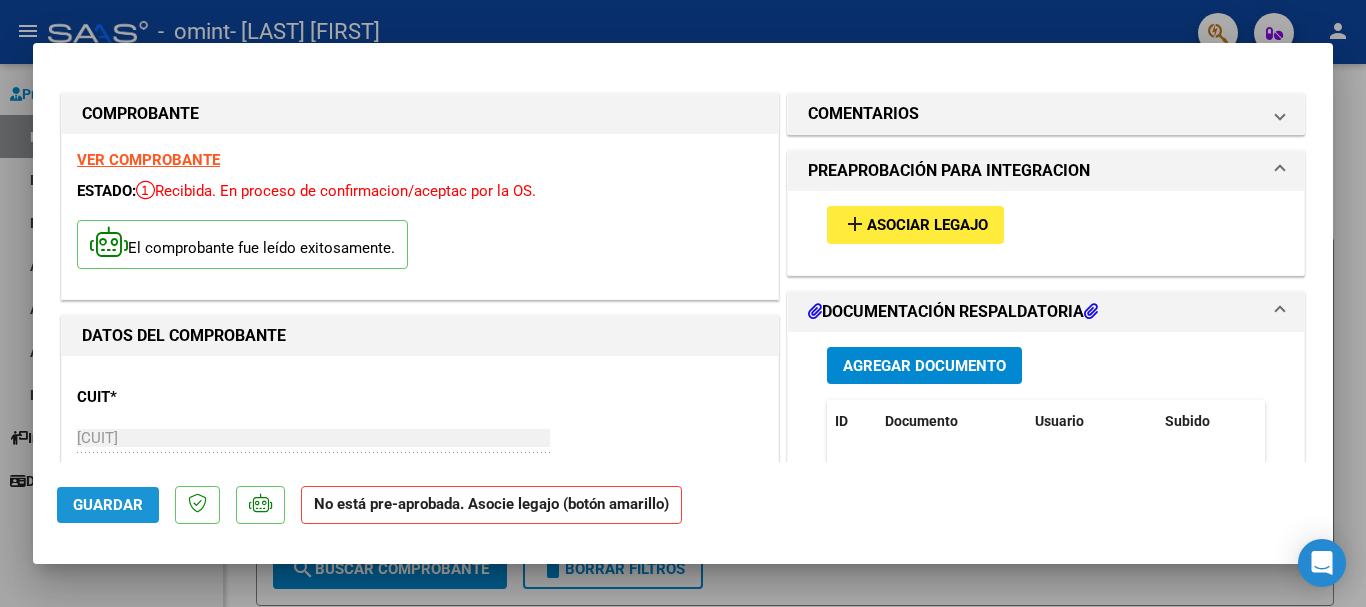 click on "Guardar" 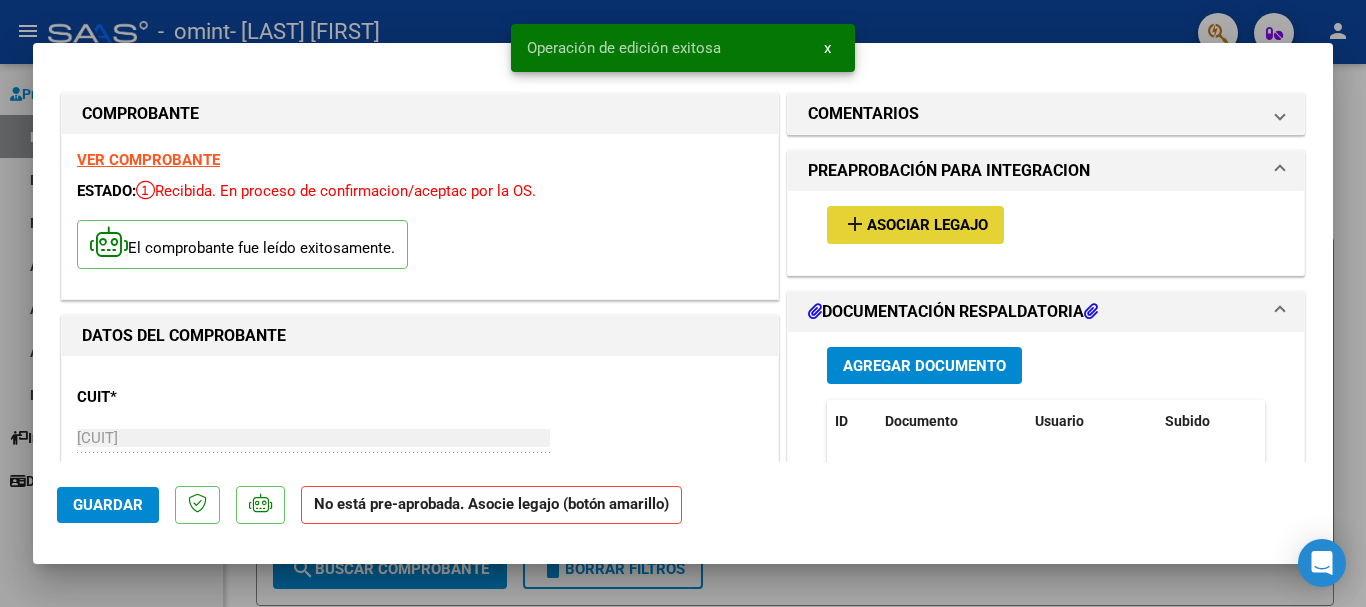click on "Asociar Legajo" at bounding box center (927, 226) 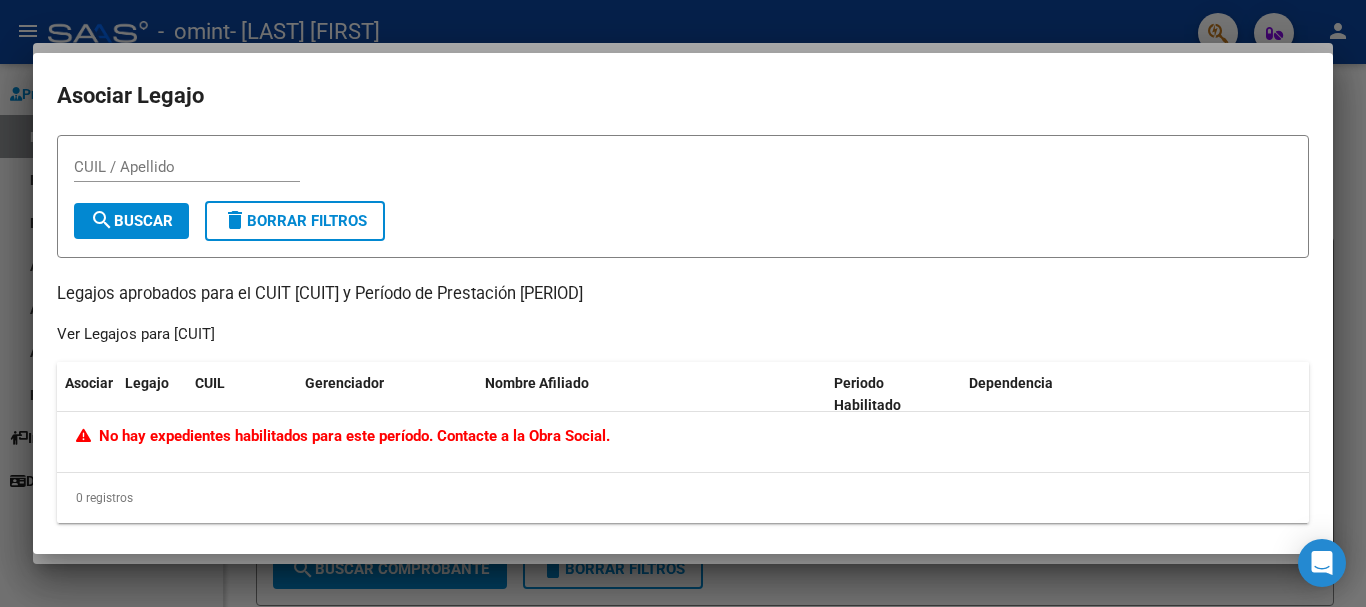 click at bounding box center (683, 303) 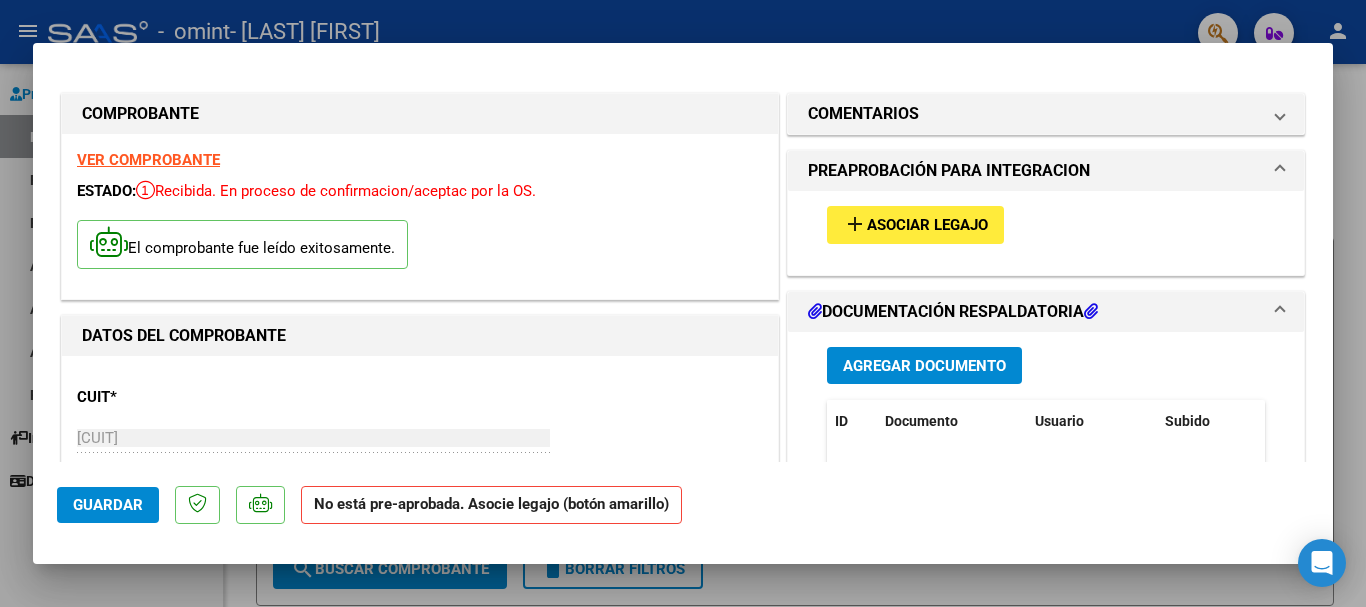 click at bounding box center [683, 303] 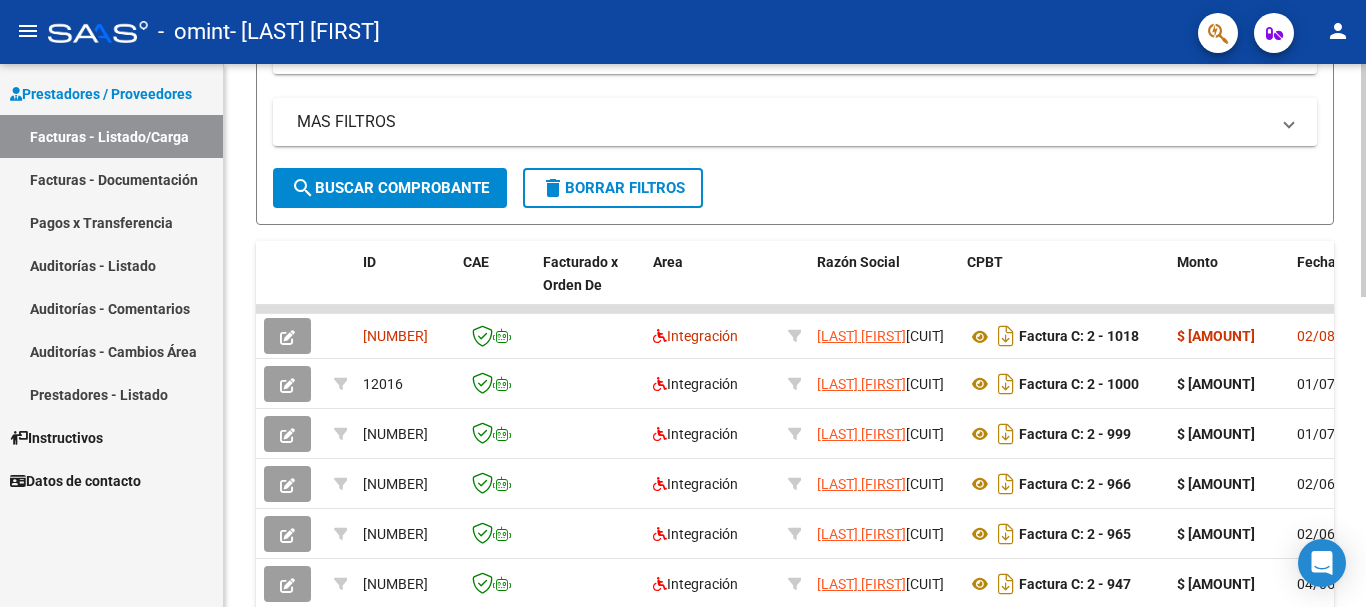 scroll, scrollTop: 404, scrollLeft: 0, axis: vertical 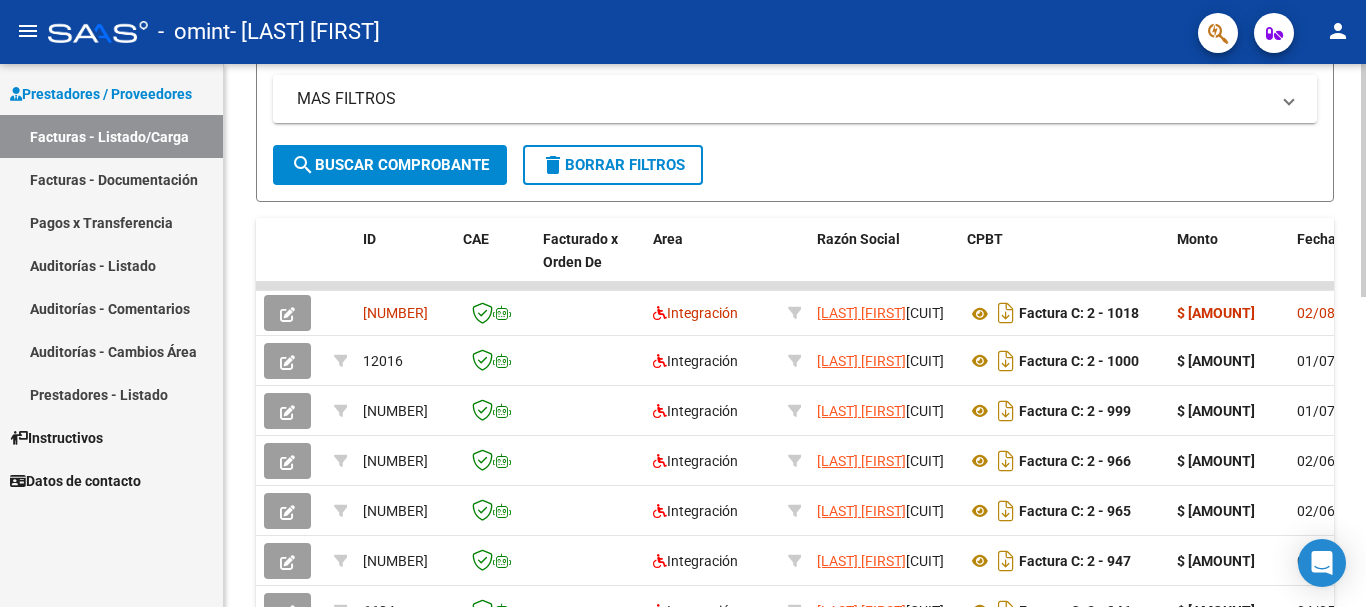 click 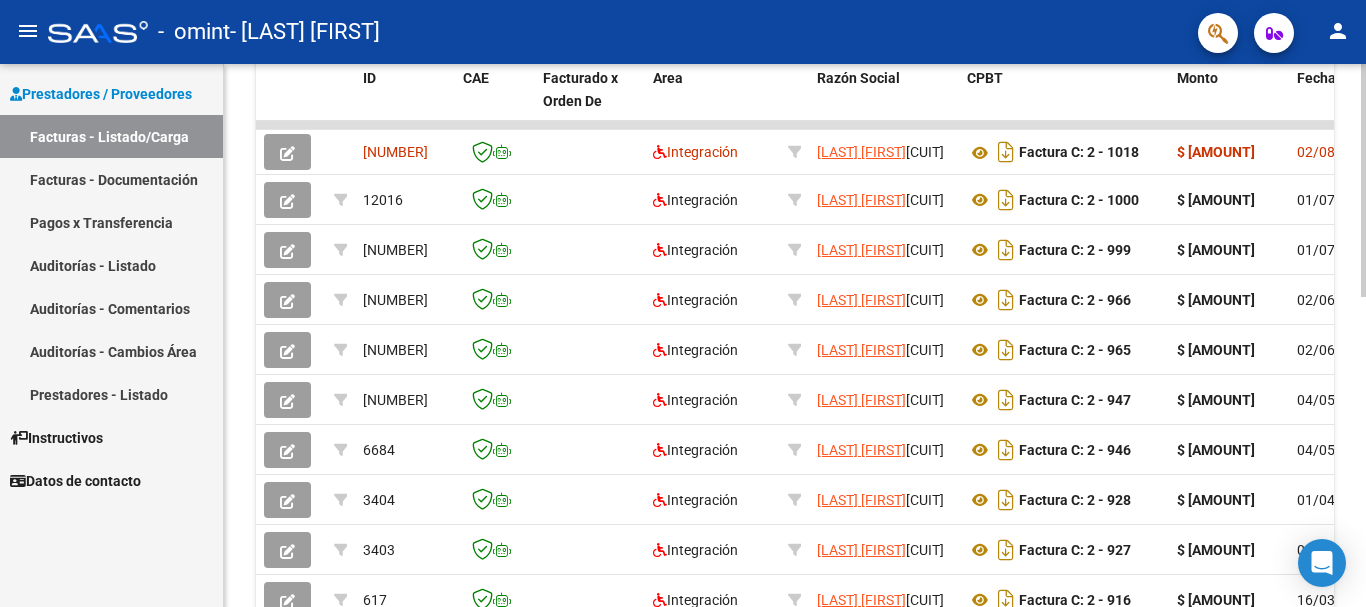scroll, scrollTop: 623, scrollLeft: 0, axis: vertical 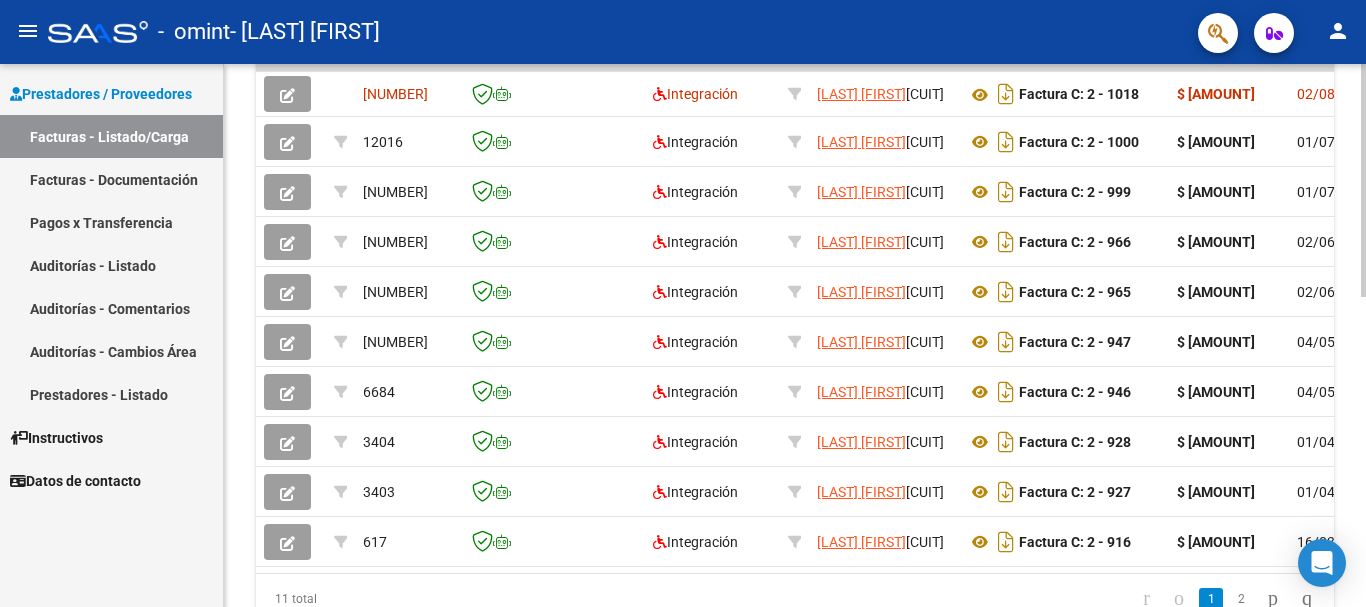 click 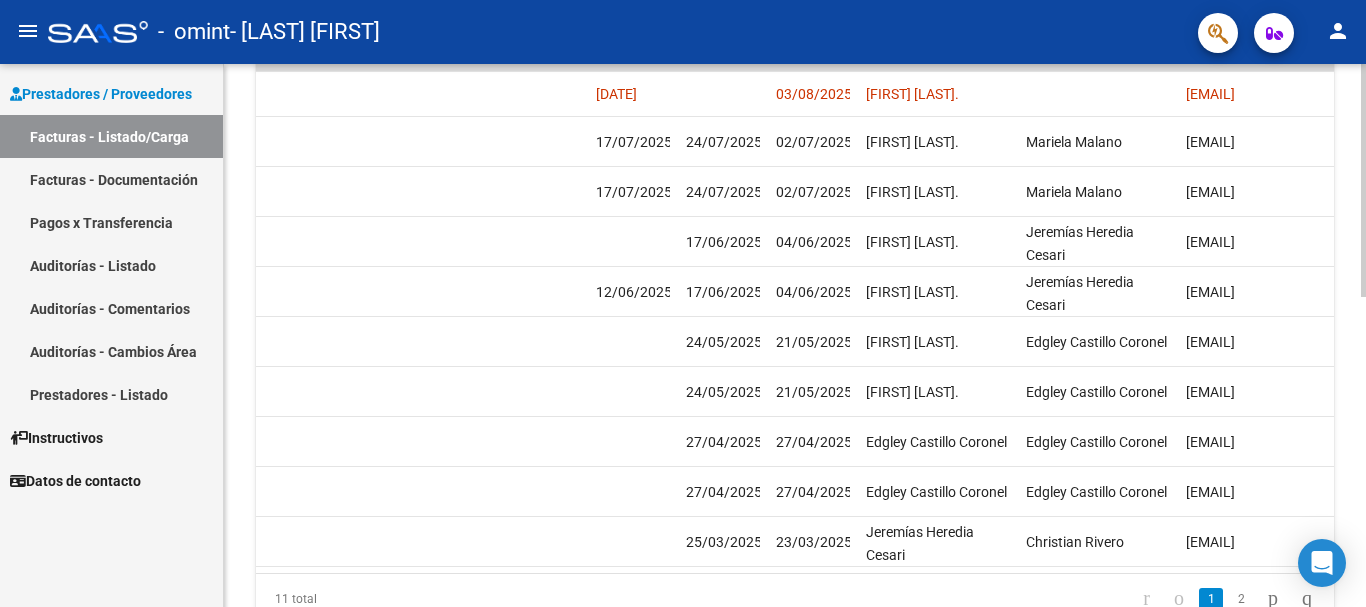 scroll, scrollTop: 0, scrollLeft: 3138, axis: horizontal 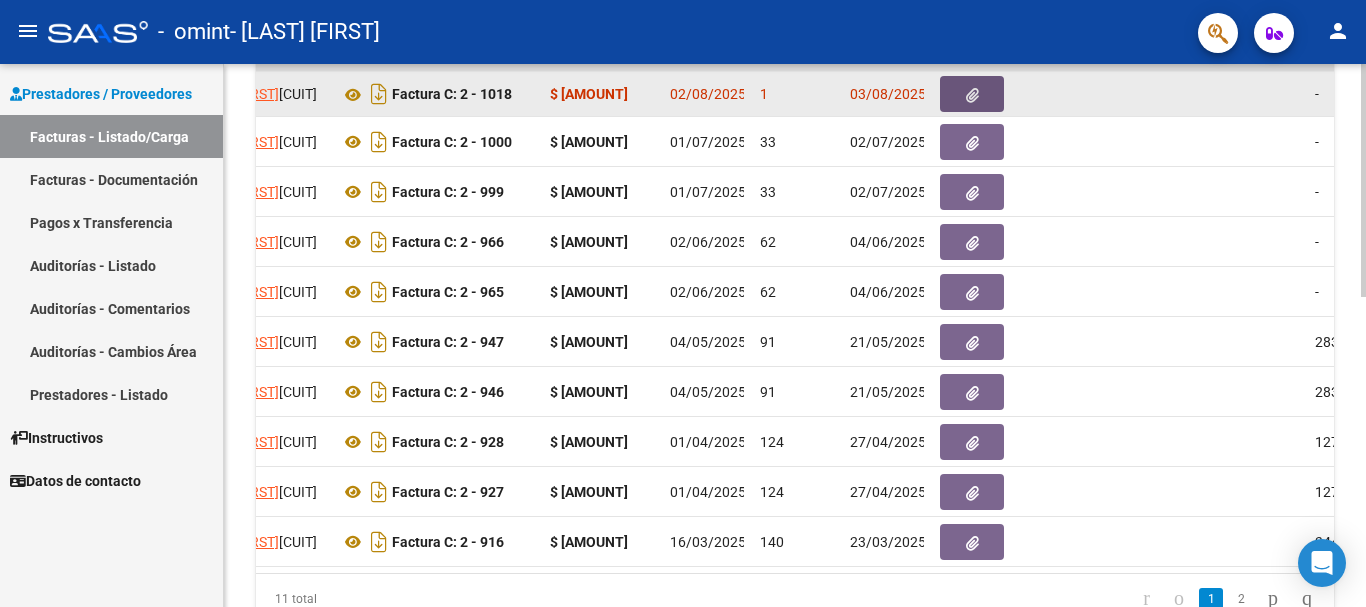 click 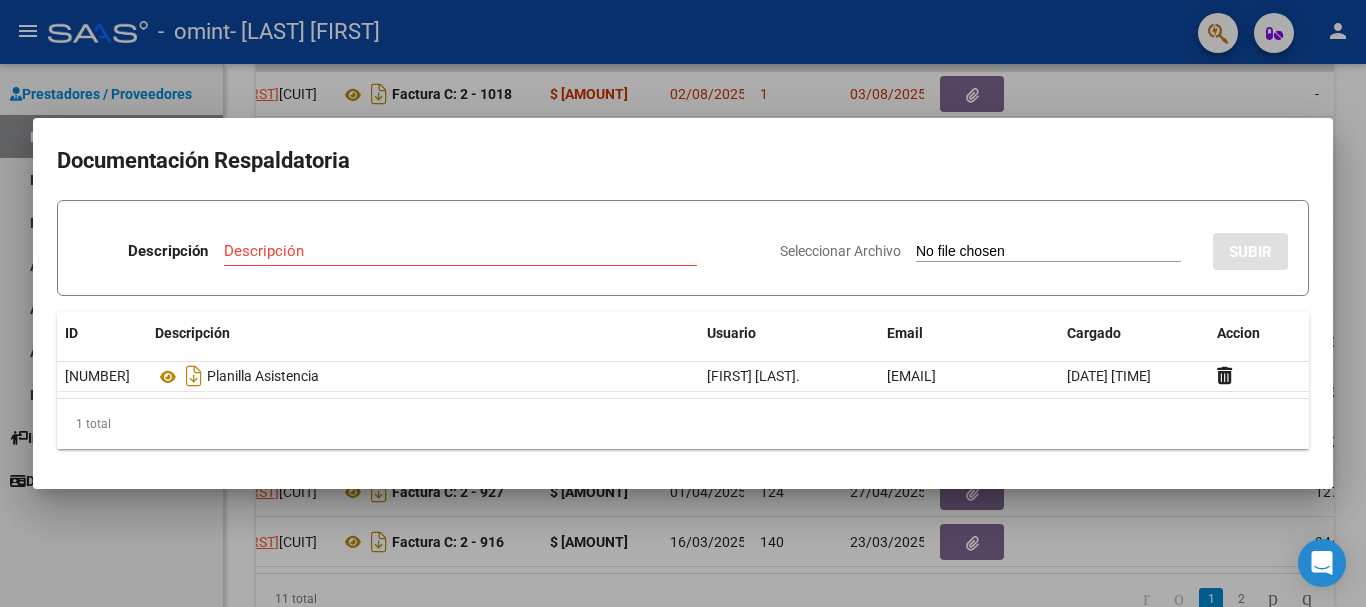 click on "Seleccionar Archivo" at bounding box center [1048, 252] 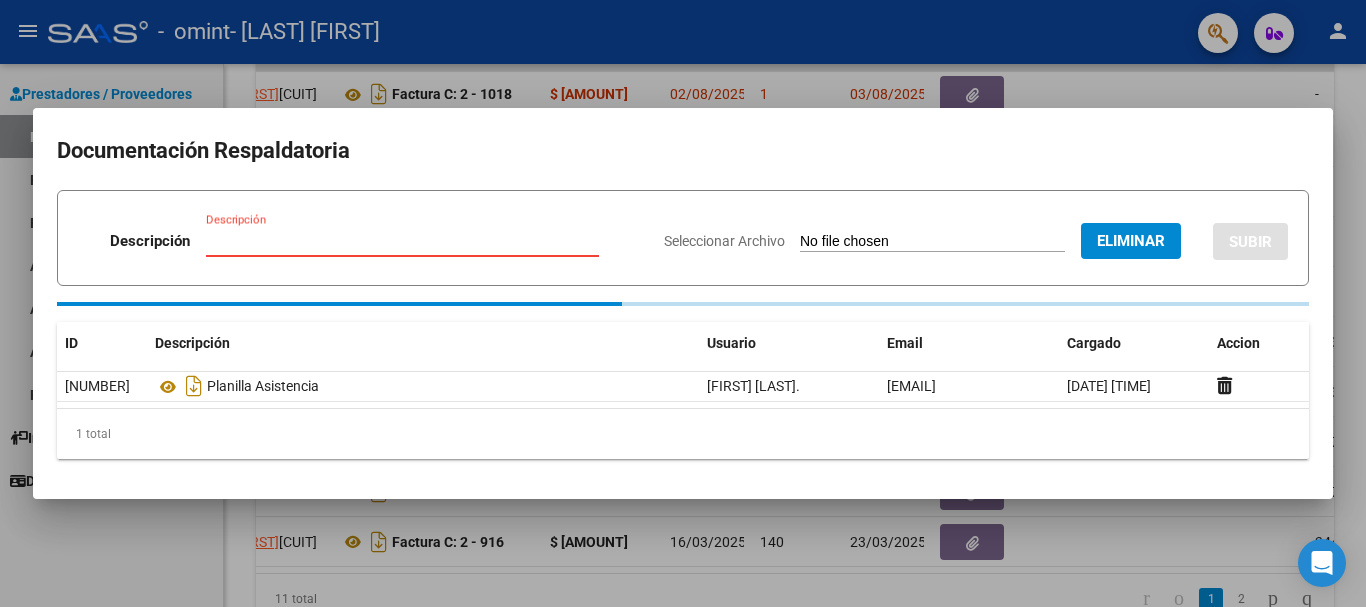 click on "Descripción" at bounding box center (402, 241) 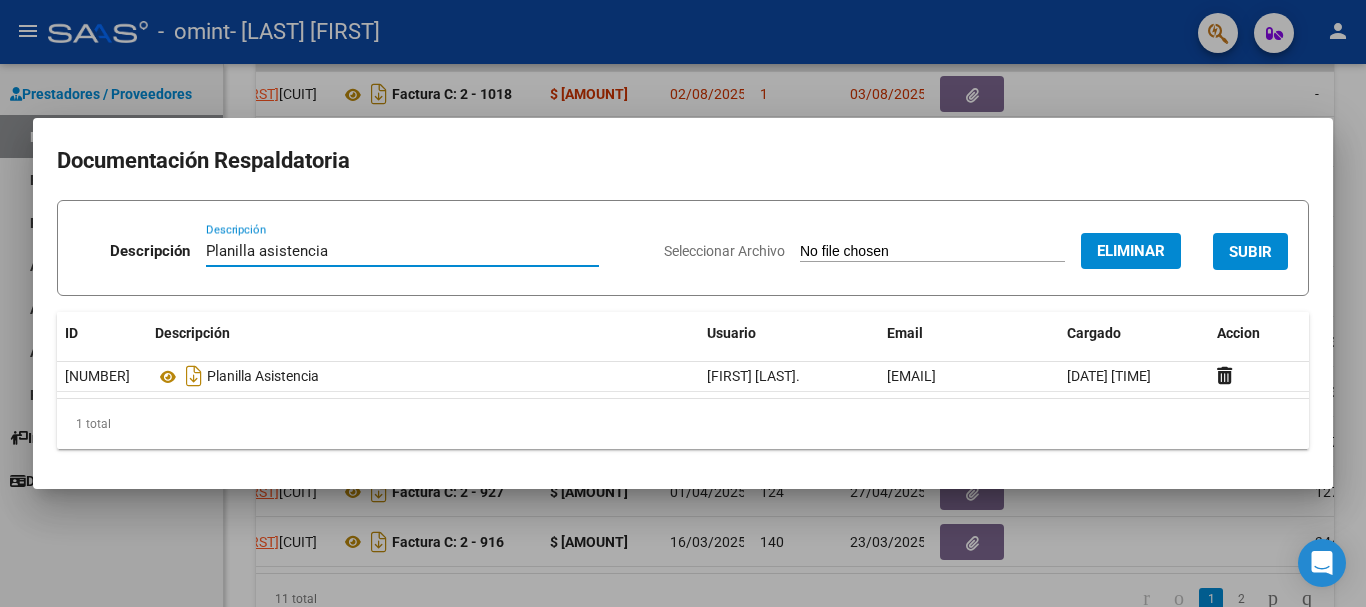 type on "Planilla asistencia" 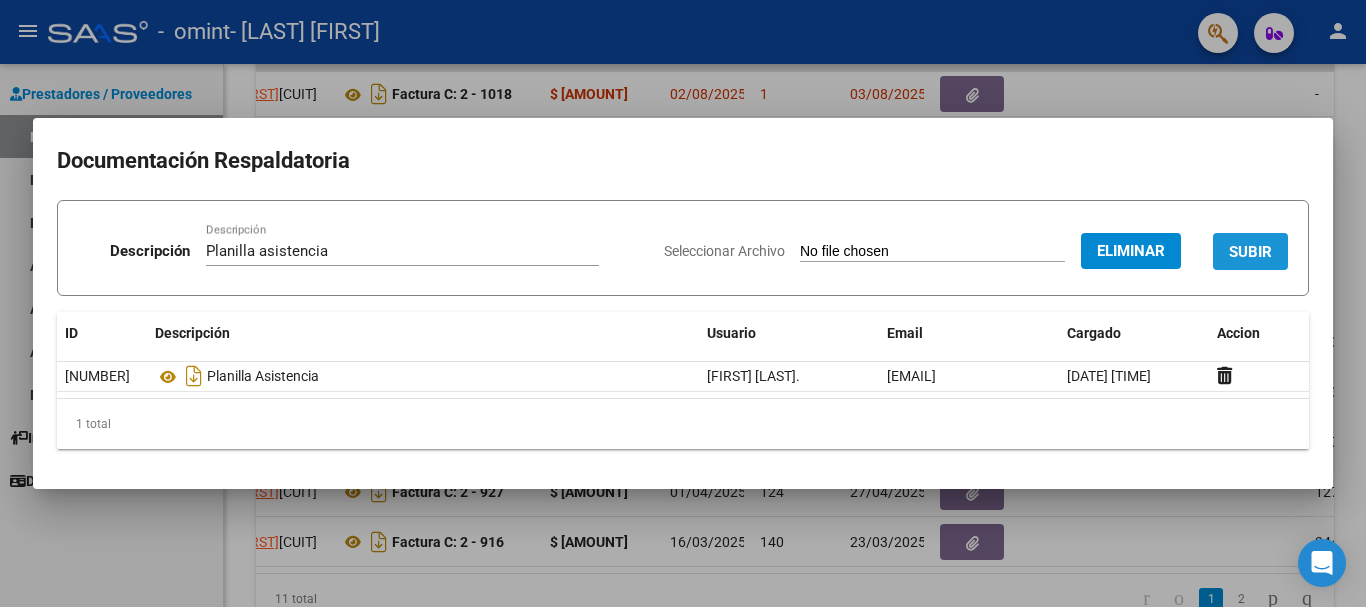 click on "SUBIR" at bounding box center [1250, 252] 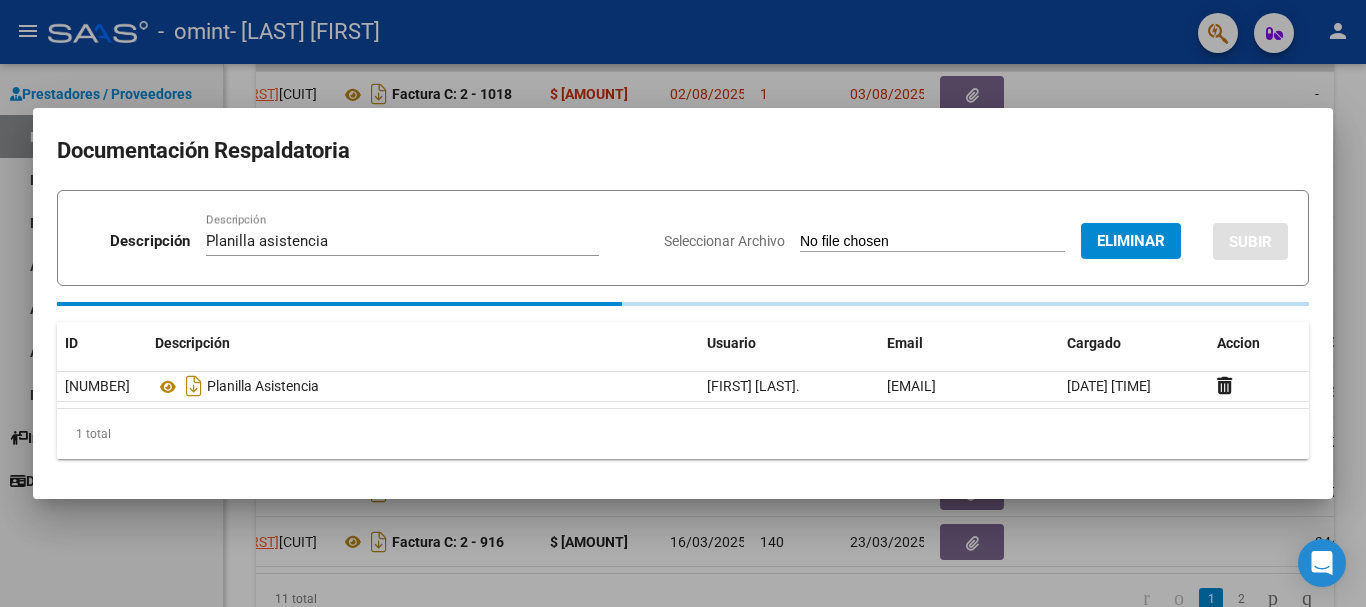 type 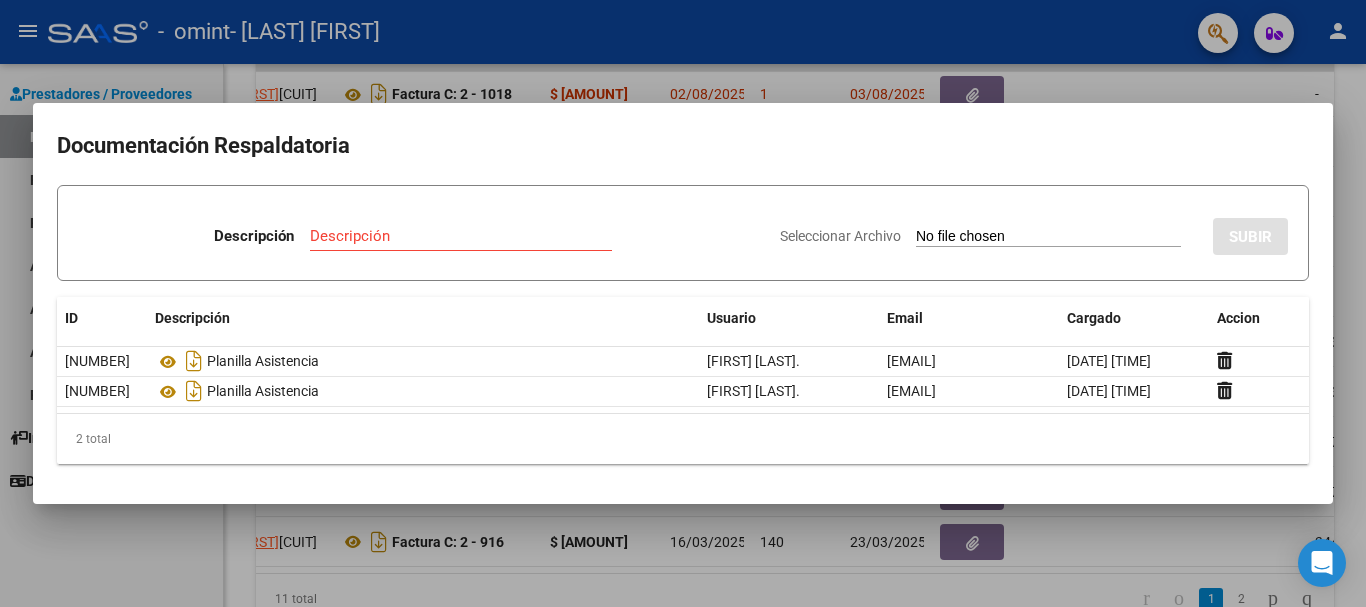 click at bounding box center (683, 303) 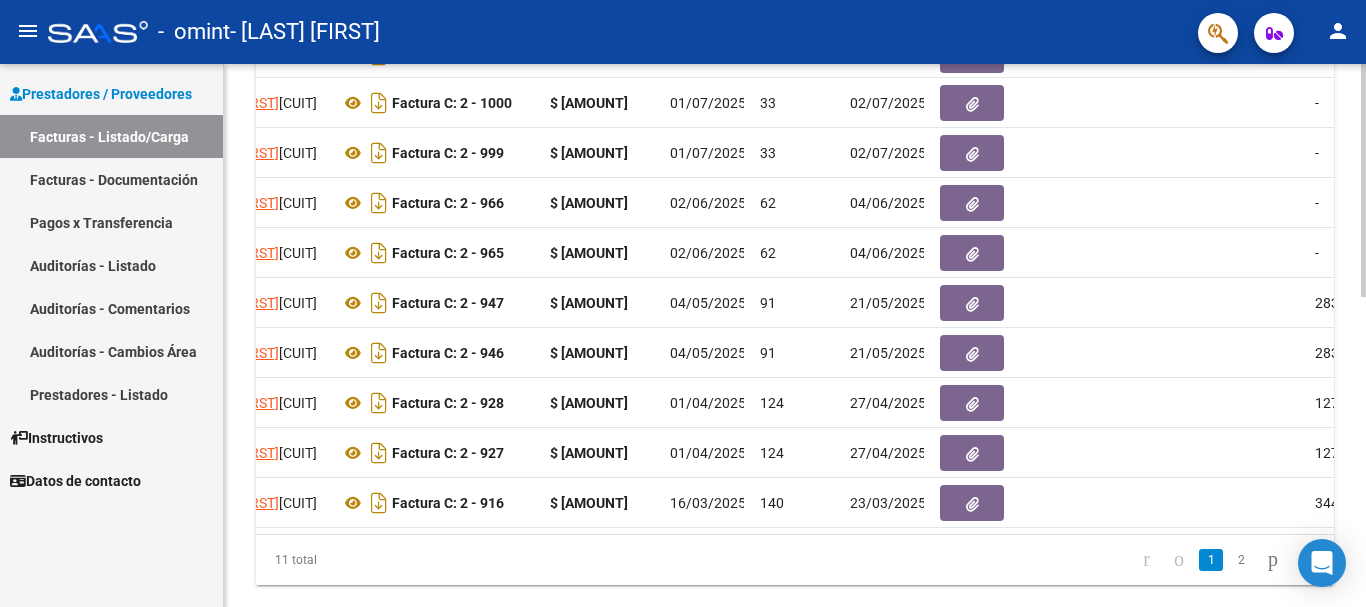 scroll, scrollTop: 723, scrollLeft: 0, axis: vertical 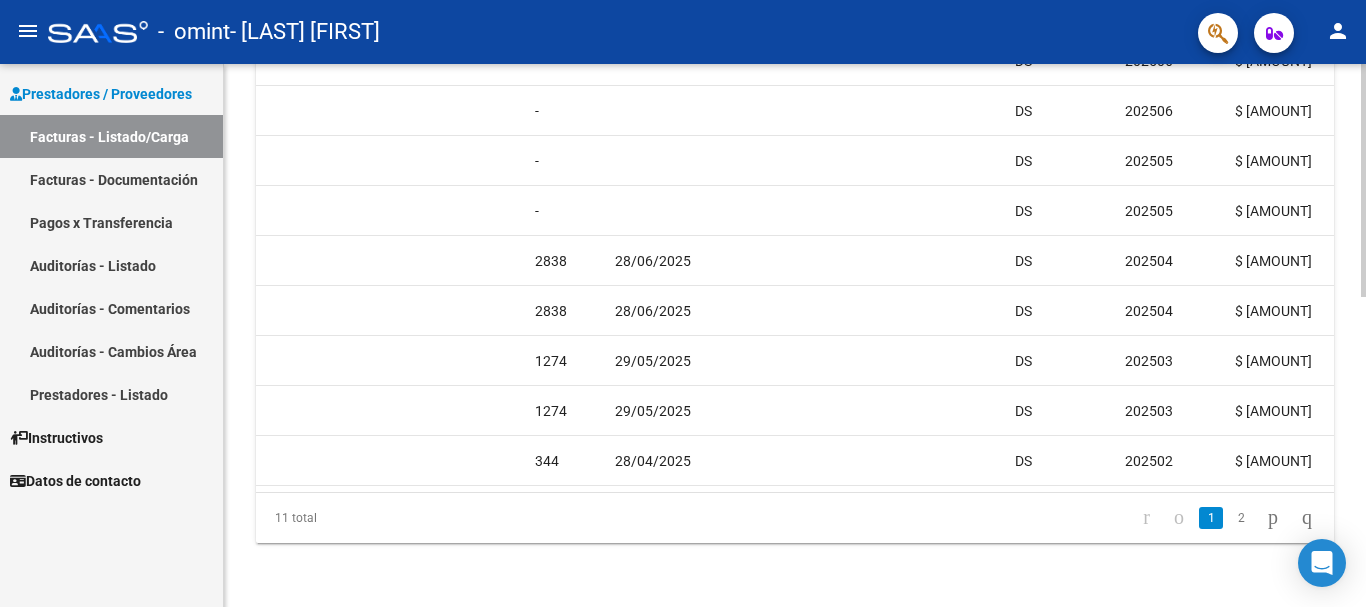 drag, startPoint x: 1358, startPoint y: 441, endPoint x: 1353, endPoint y: 405, distance: 36.345562 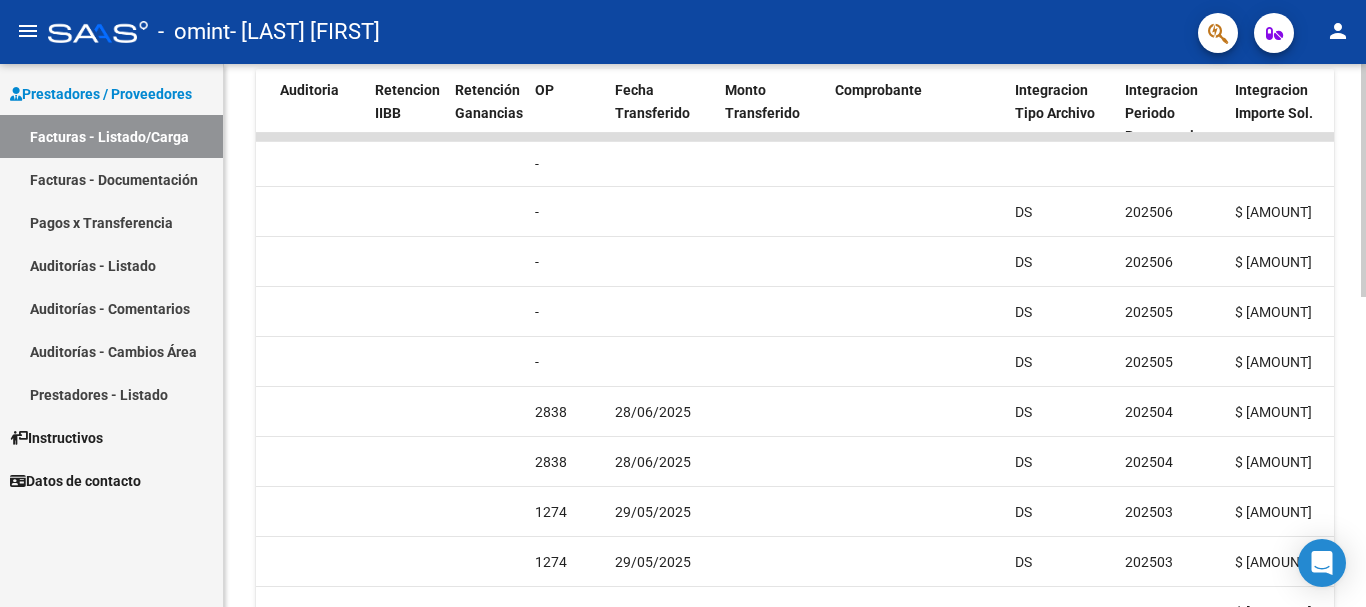 click on "Video tutorial   PRESTADORES -> Listado de CPBTs Emitidos por Prestadores / Proveedores (alt+q)   Cargar Comprobante
cloud_download  CSV  cloud_download  EXCEL  cloud_download  Estandar   Descarga Masiva
Filtros Id Area Area Todos Confirmado   Mostrar totalizadores   FILTROS DEL COMPROBANTE  Comprobante Tipo Comprobante Tipo Start date – End date Fec. Comprobante Desde / Hasta Días Emisión Desde(cant. días) Días Emisión Hasta(cant. días) CUIT / Razón Social Pto. Venta Nro. Comprobante Código SSS CAE Válido CAE Válido Todos Cargado Módulo Hosp. Todos Tiene facturacion Apócrifa Hospital Refes  FILTROS DE INTEGRACION  Período De Prestación Campos del Archivo de Rendición Devuelto x SSS (dr_envio) Todos Rendido x SSS (dr_envio) Tipo de Registro Tipo de Registro Período Presentación Período Presentación Campos del Legajo Asociado (preaprobación) Afiliado Legajo (cuil/nombre) Todos Solo facturas preaprobadas  MAS FILTROS  Todos Con Doc. Respaldatoria Todos Con Trazabilidad Todos – – 1" 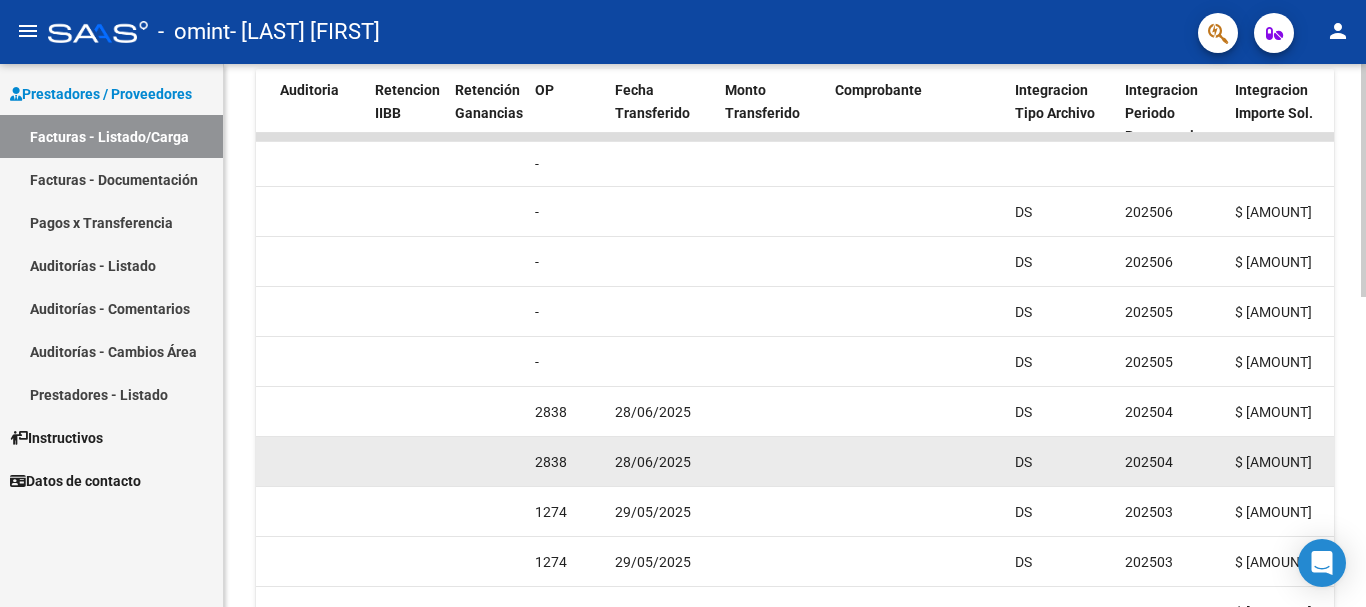 scroll, scrollTop: 548, scrollLeft: 0, axis: vertical 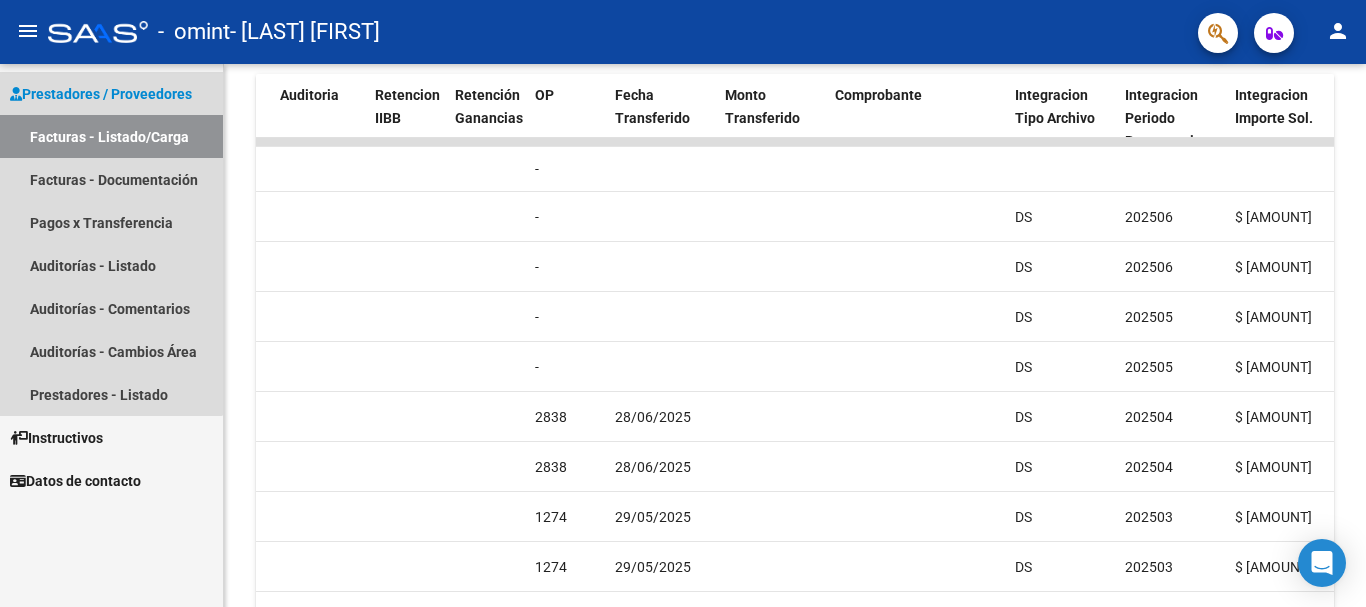click on "Facturas - Listado/Carga" at bounding box center [111, 136] 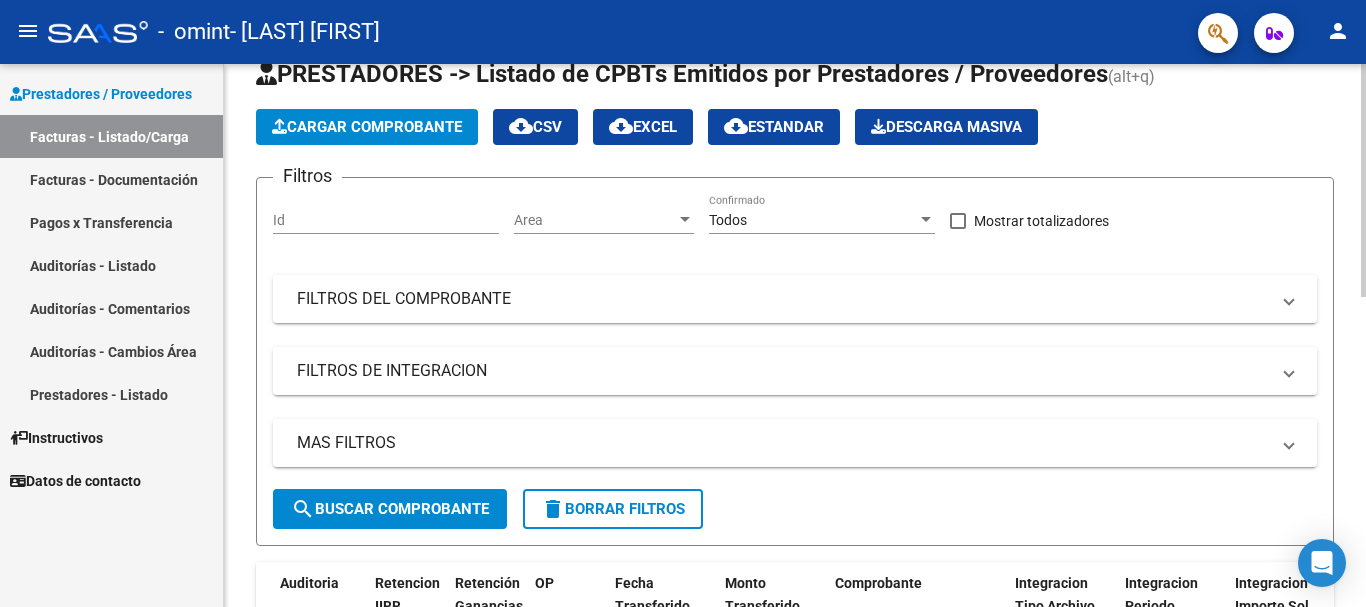 scroll, scrollTop: 0, scrollLeft: 0, axis: both 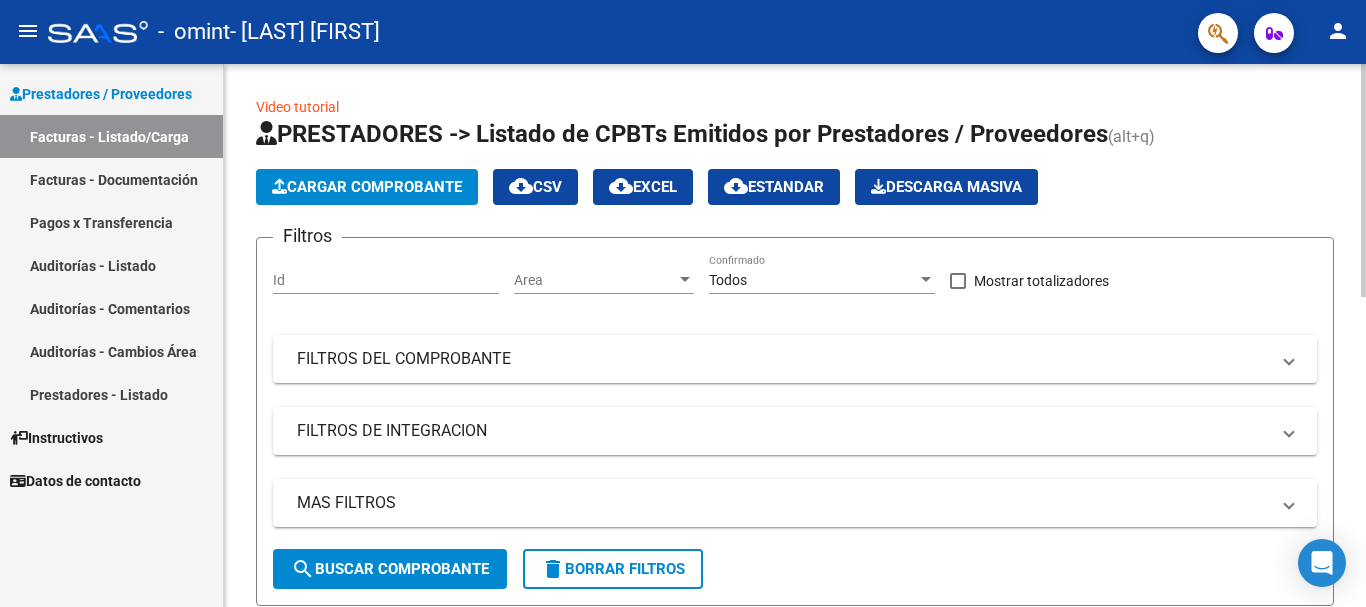 click on "Video tutorial   PRESTADORES -> Listado de CPBTs Emitidos por Prestadores / Proveedores (alt+q)   Cargar Comprobante
cloud_download  CSV  cloud_download  EXCEL  cloud_download  Estandar   Descarga Masiva
Filtros Id Area Area Todos Confirmado   Mostrar totalizadores   FILTROS DEL COMPROBANTE  Comprobante Tipo Comprobante Tipo Start date – End date Fec. Comprobante Desde / Hasta Días Emisión Desde(cant. días) Días Emisión Hasta(cant. días) CUIT / Razón Social Pto. Venta Nro. Comprobante Código SSS CAE Válido CAE Válido Todos Cargado Módulo Hosp. Todos Tiene facturacion Apócrifa Hospital Refes  FILTROS DE INTEGRACION  Período De Prestación Campos del Archivo de Rendición Devuelto x SSS (dr_envio) Todos Rendido x SSS (dr_envio) Tipo de Registro Tipo de Registro Período Presentación Período Presentación Campos del Legajo Asociado (preaprobación) Afiliado Legajo (cuil/nombre) Todos Solo facturas preaprobadas  MAS FILTROS  Todos Con Doc. Respaldatoria Todos Con Trazabilidad Todos – – 1" 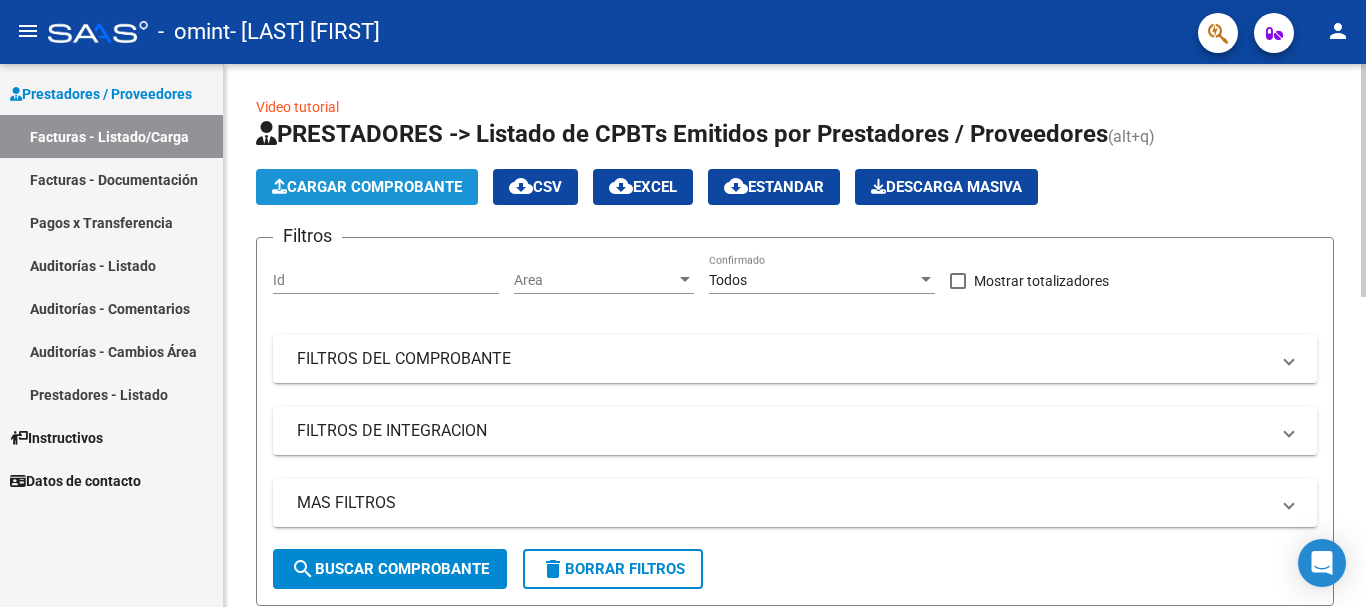 click on "Cargar Comprobante" 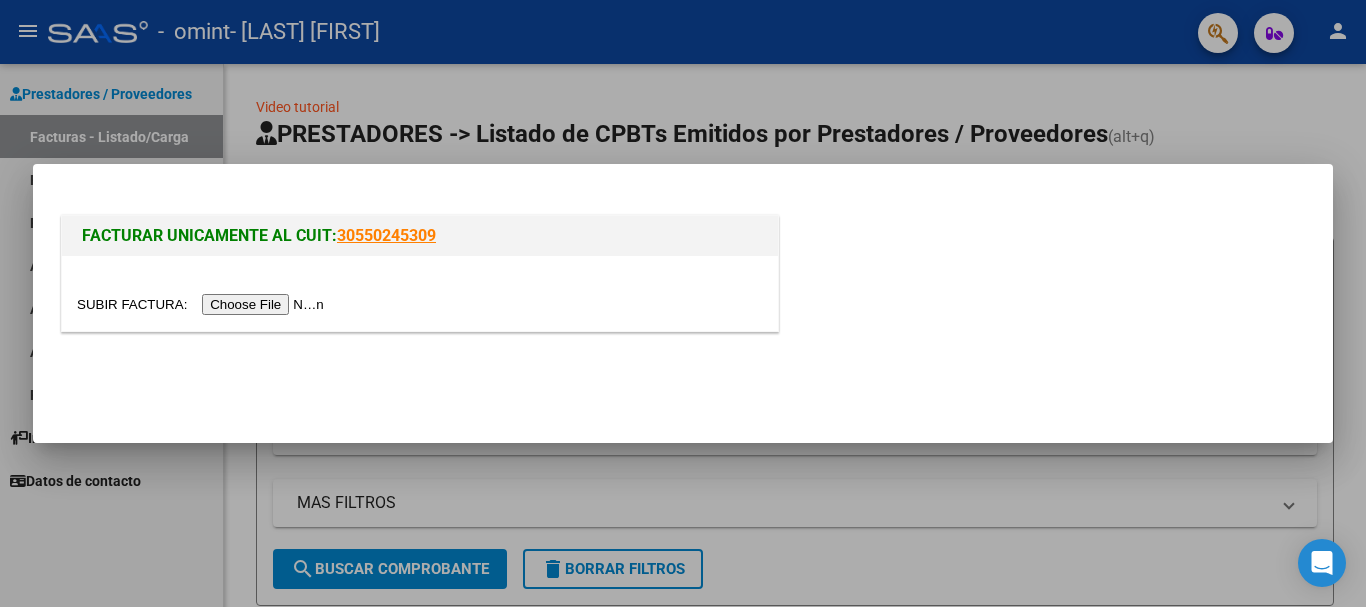 click at bounding box center (203, 304) 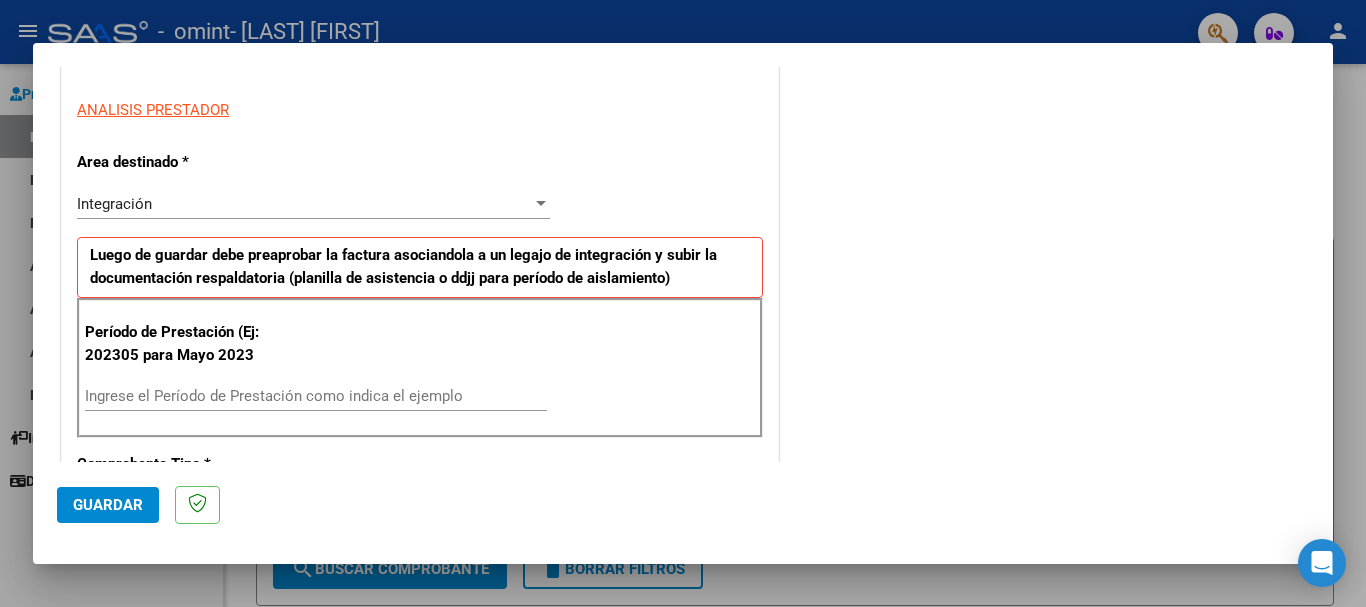 scroll, scrollTop: 369, scrollLeft: 0, axis: vertical 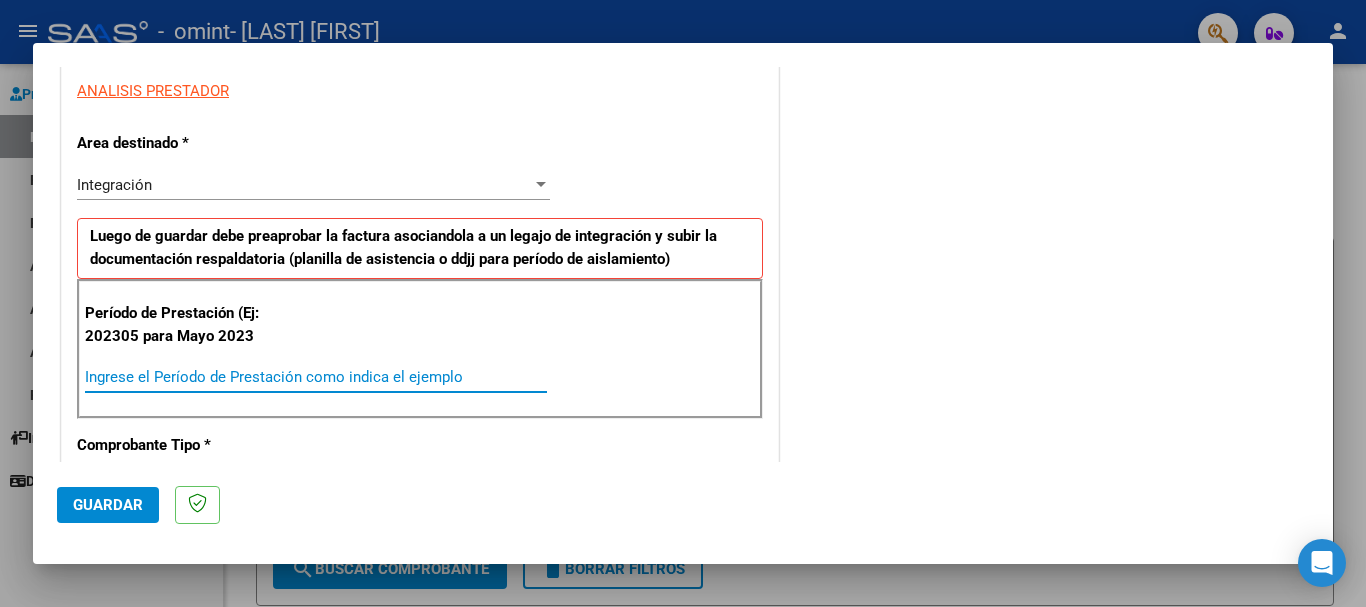 click on "Ingrese el Período de Prestación como indica el ejemplo" at bounding box center (316, 377) 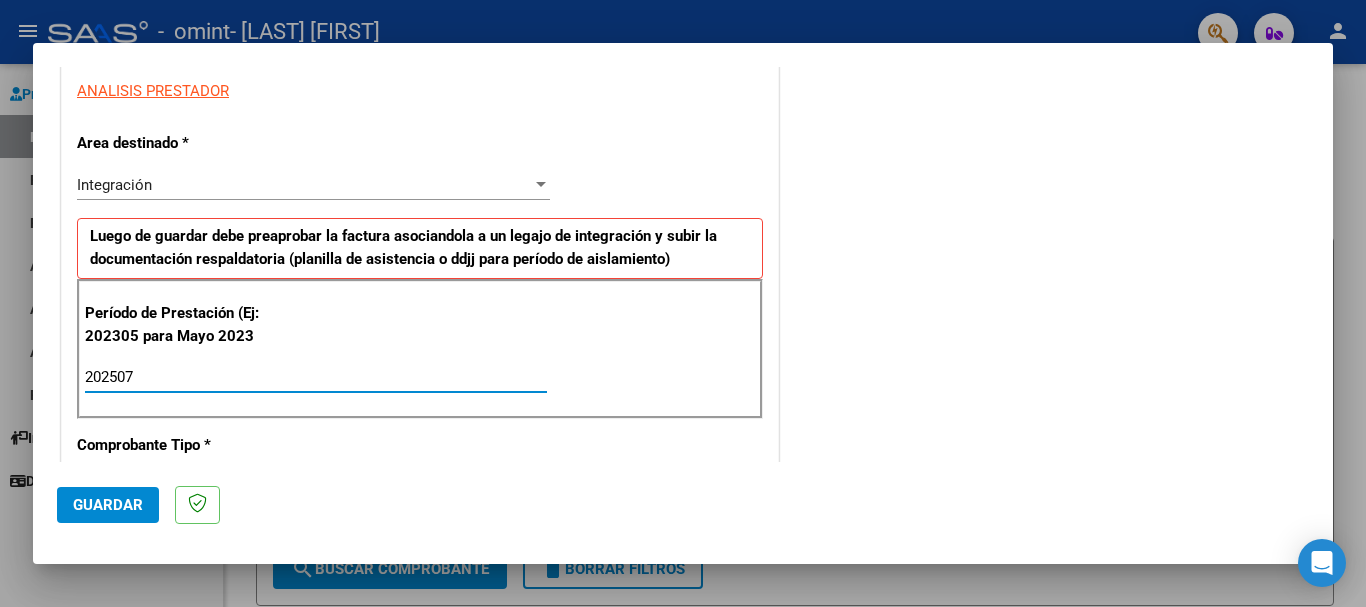type on "202507" 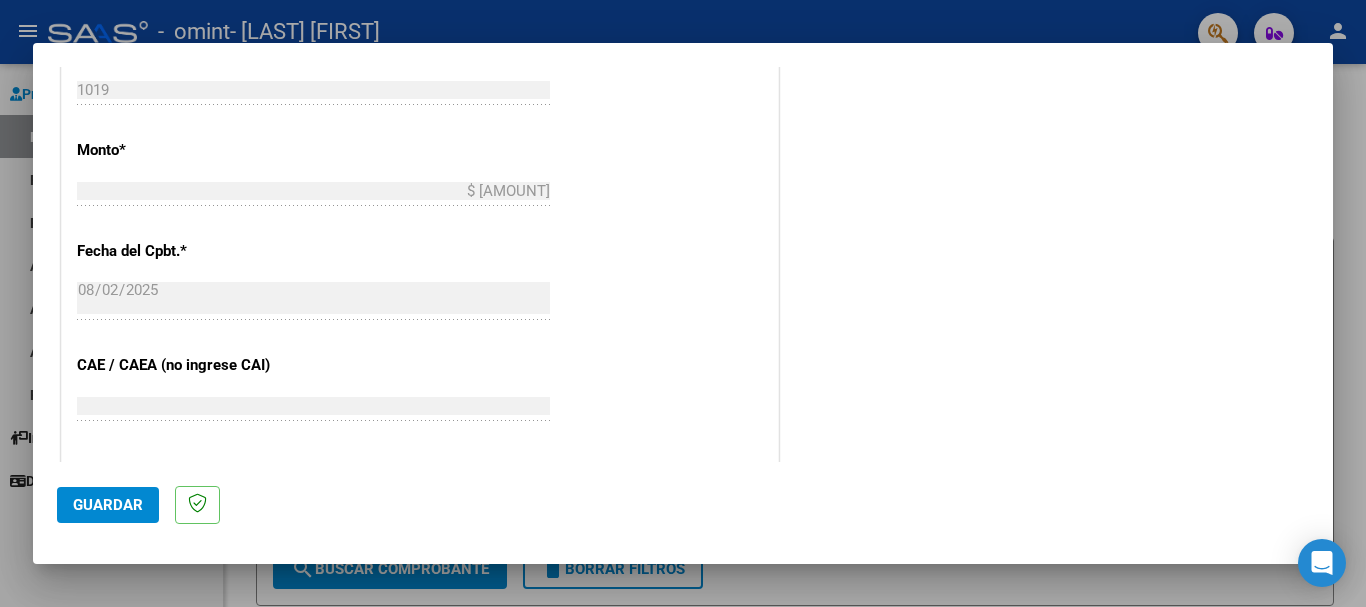 scroll, scrollTop: 992, scrollLeft: 0, axis: vertical 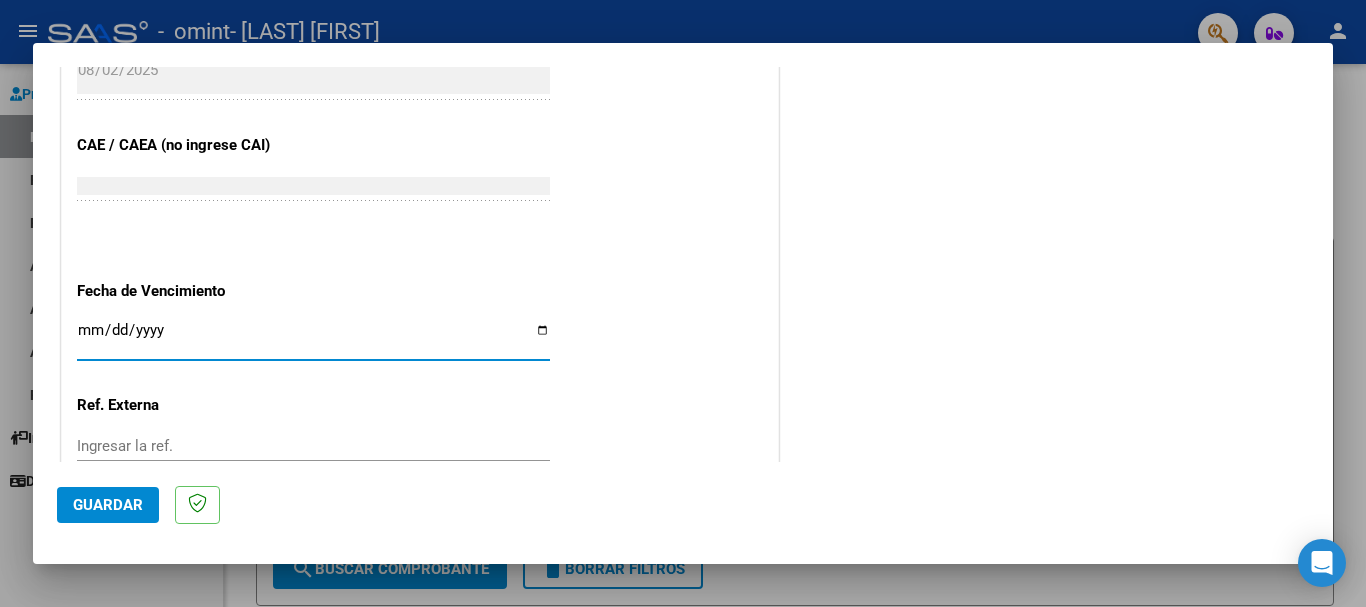 click on "Ingresar la fecha" at bounding box center (313, 338) 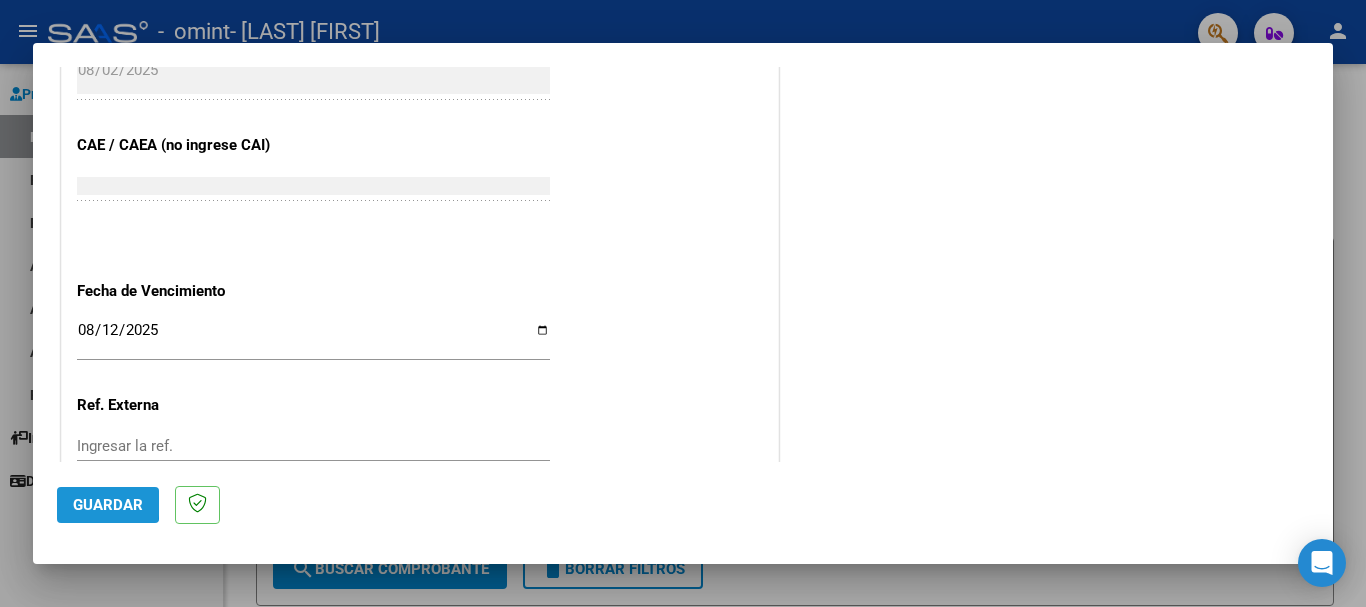 click on "Guardar" 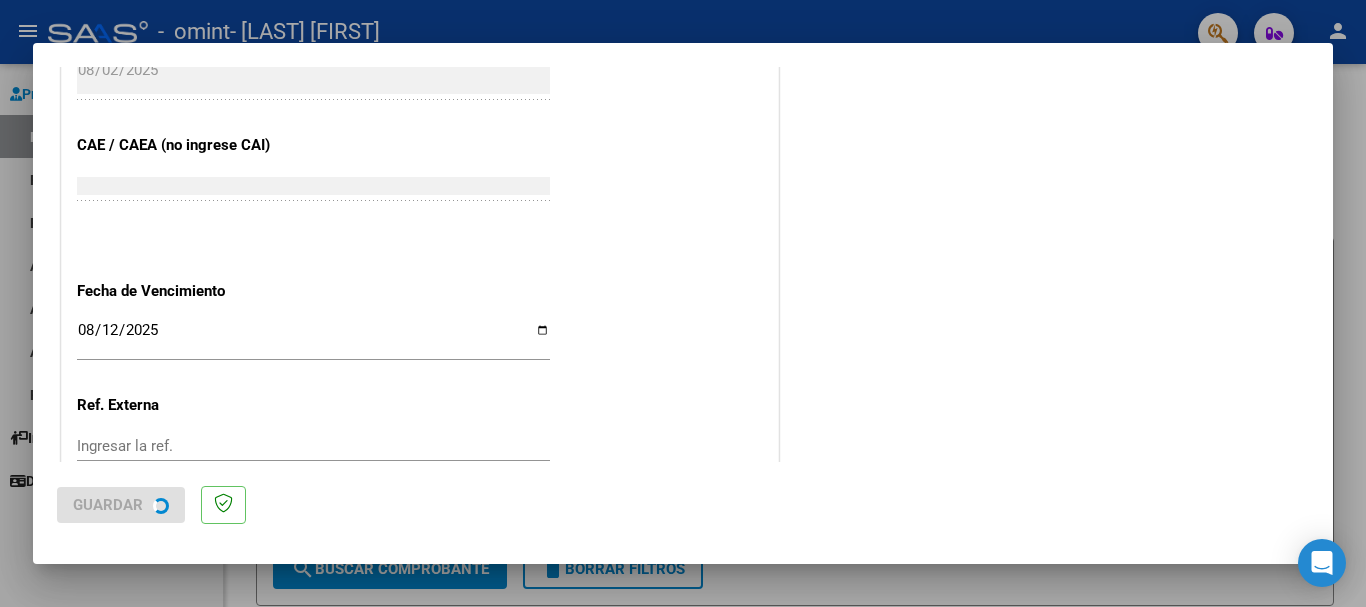 scroll, scrollTop: 0, scrollLeft: 0, axis: both 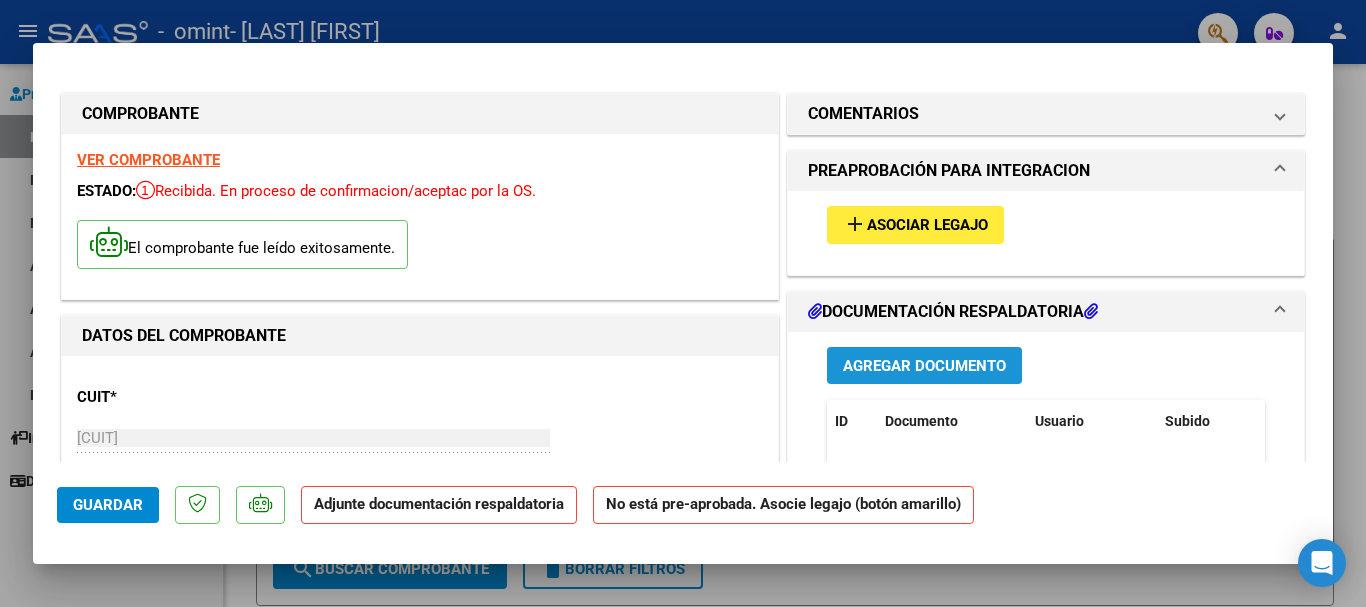 click on "Agregar Documento" at bounding box center (924, 366) 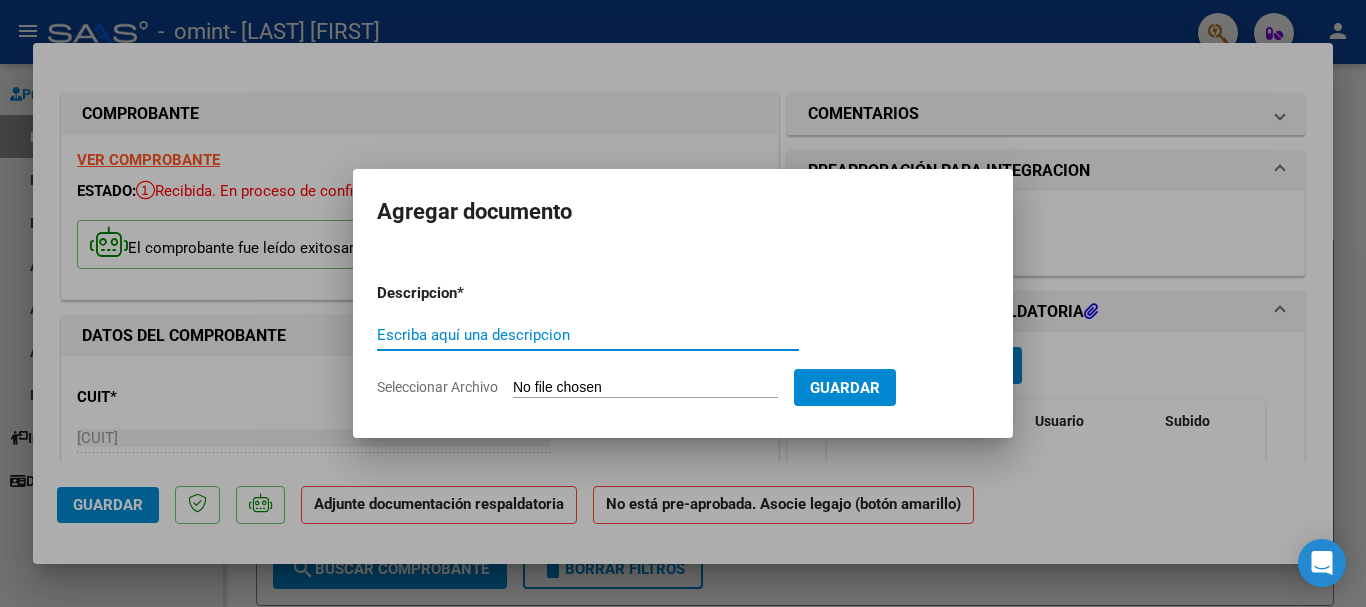 click on "Escriba aquí una descripcion" at bounding box center [588, 335] 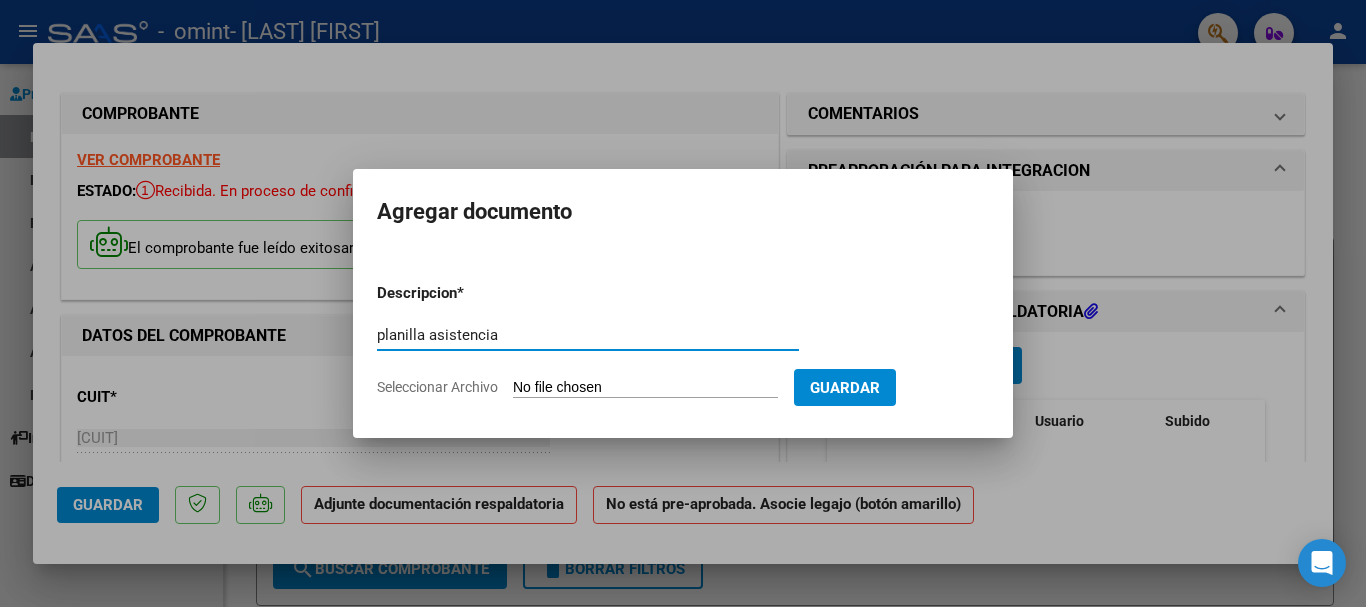 type on "planilla asistencia" 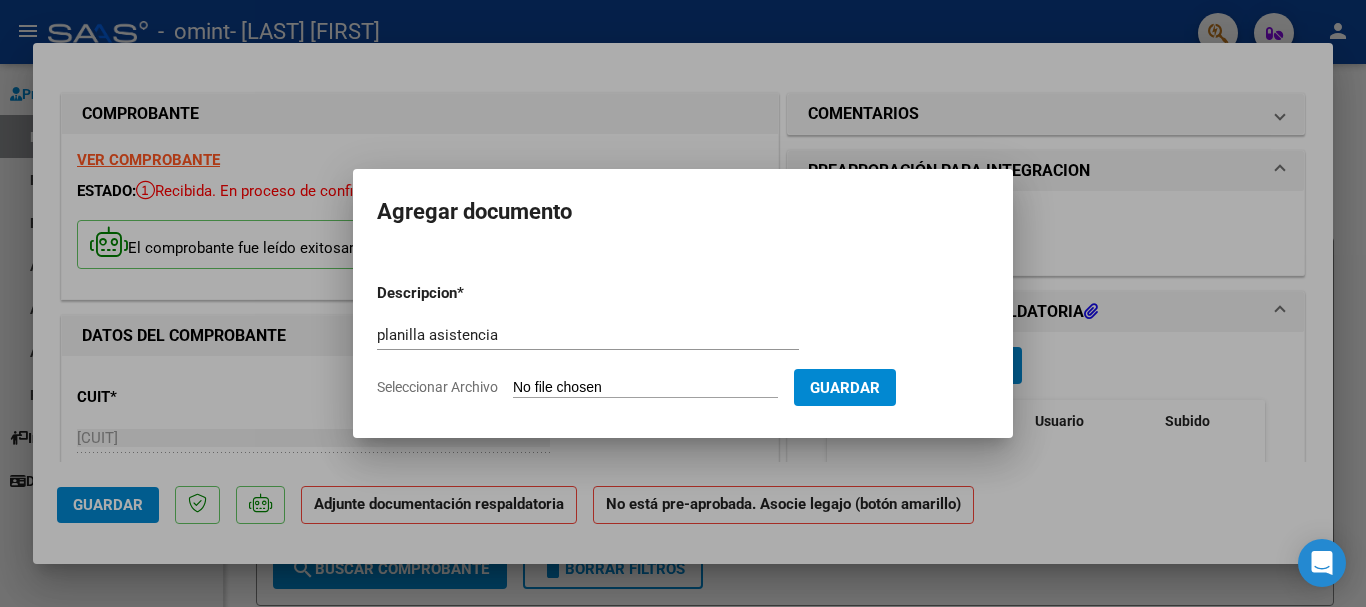 click on "Seleccionar Archivo" at bounding box center [645, 388] 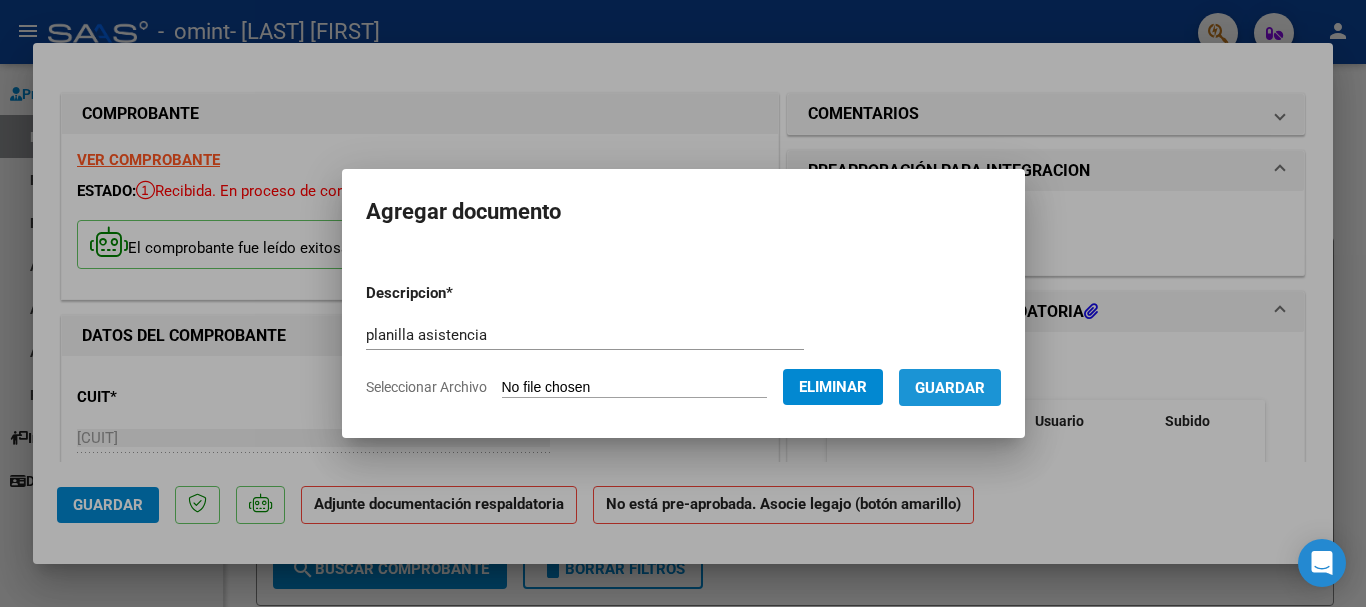 click on "Guardar" at bounding box center [950, 388] 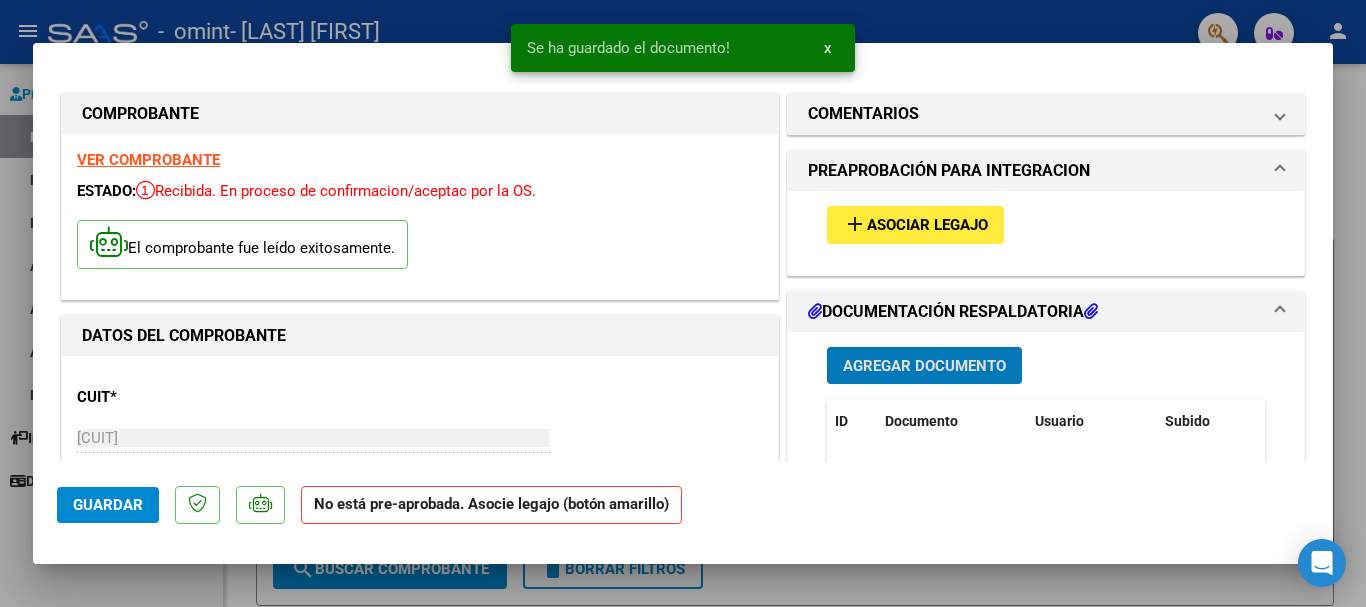 click on "add" at bounding box center (855, 224) 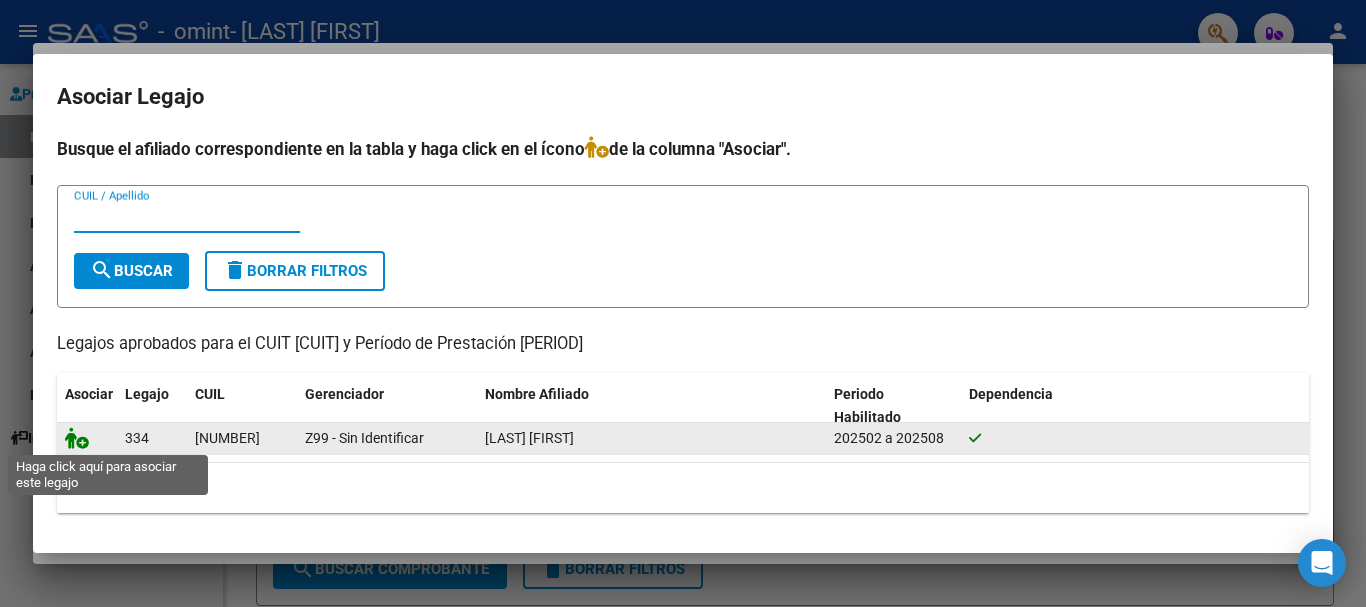 click 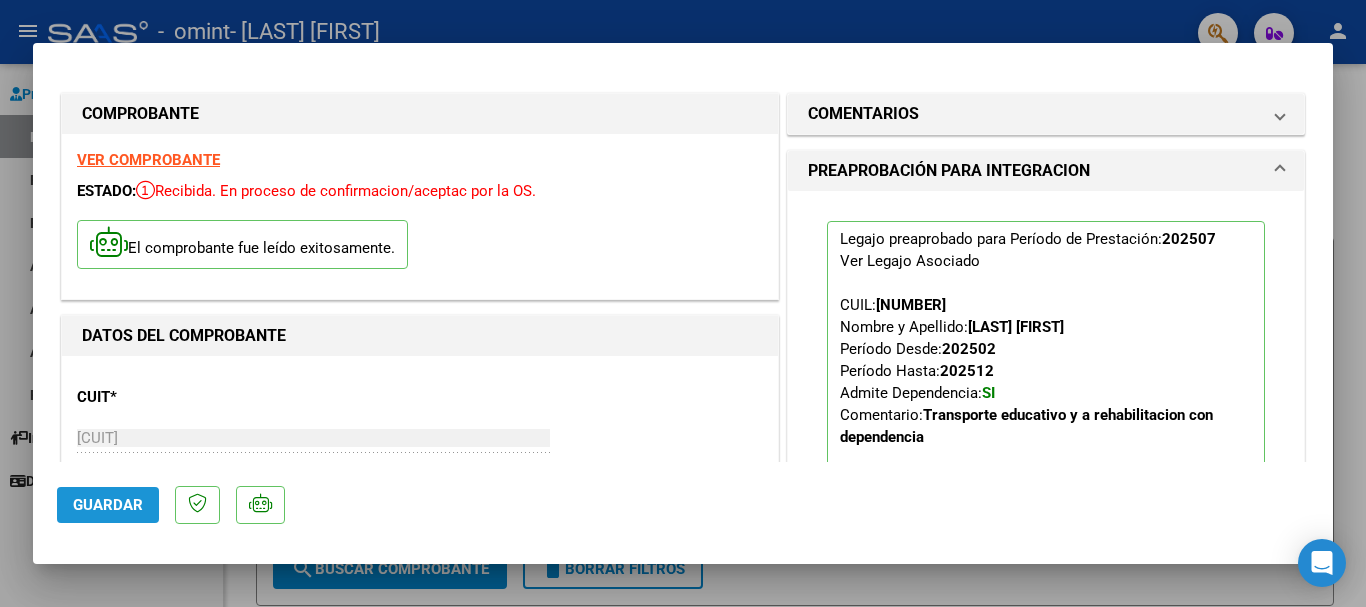 click on "Guardar" 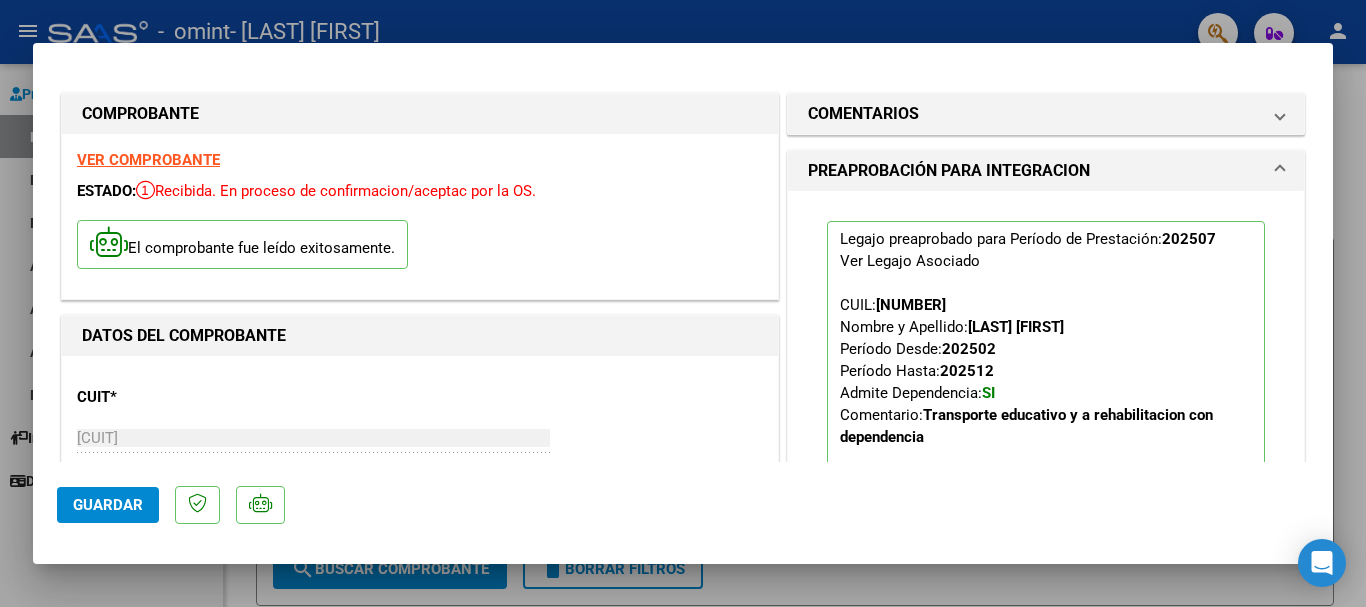 click at bounding box center [683, 303] 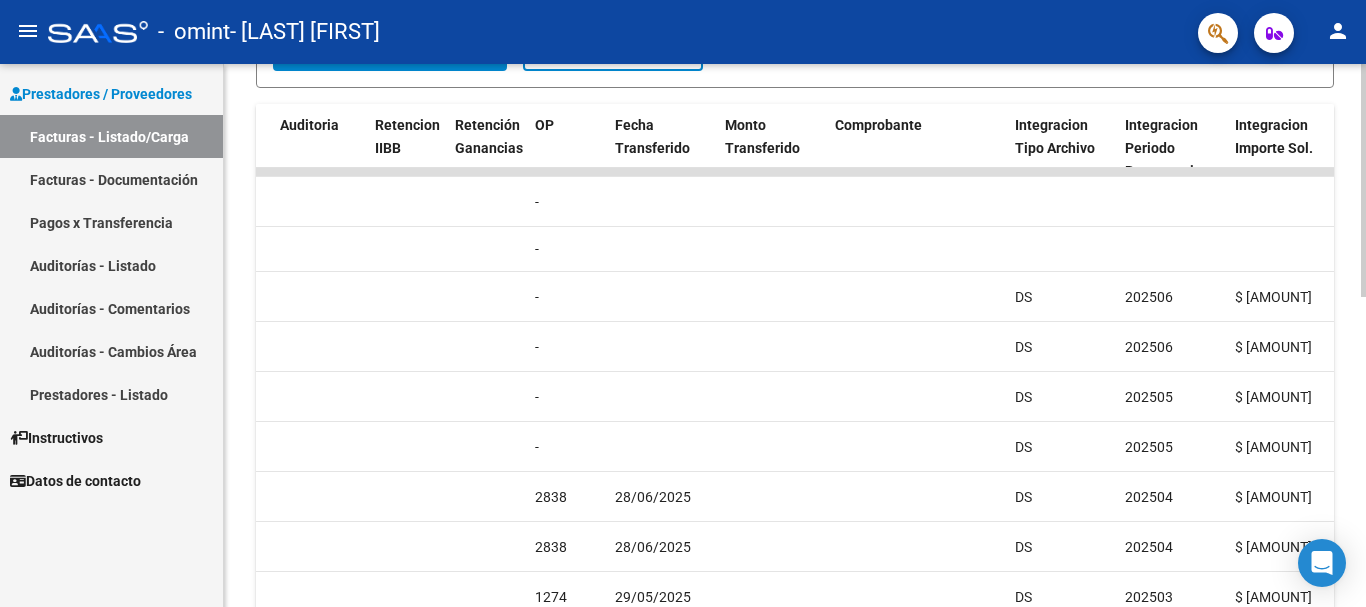 scroll, scrollTop: 523, scrollLeft: 0, axis: vertical 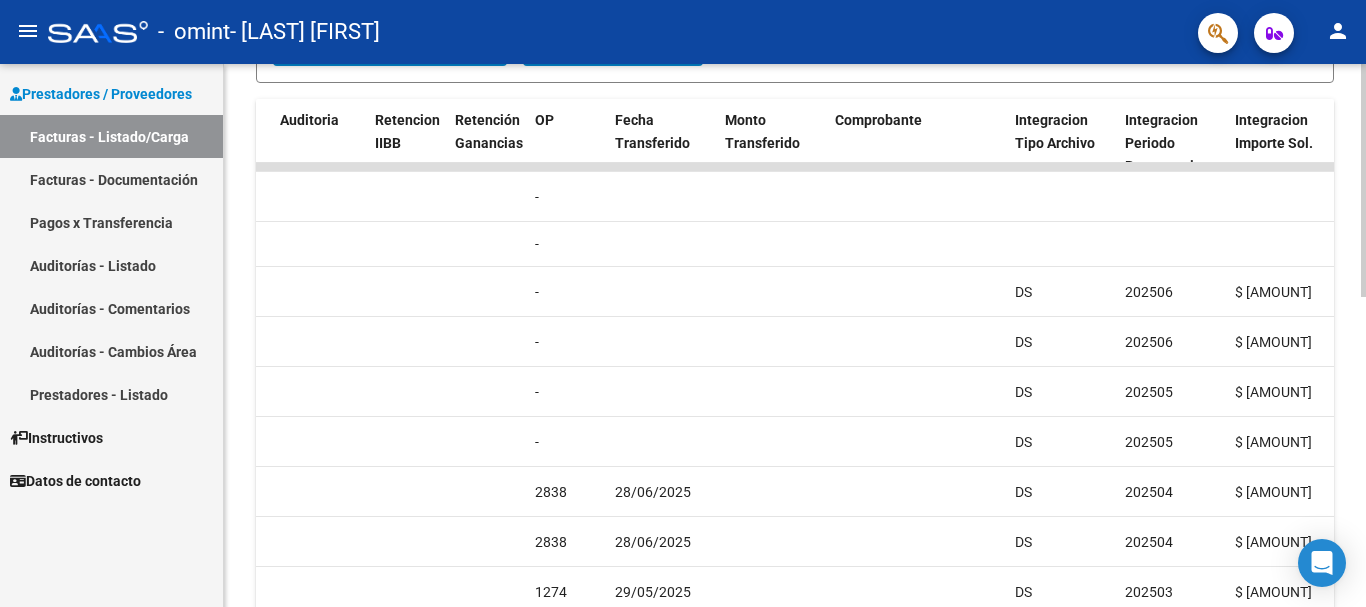 click 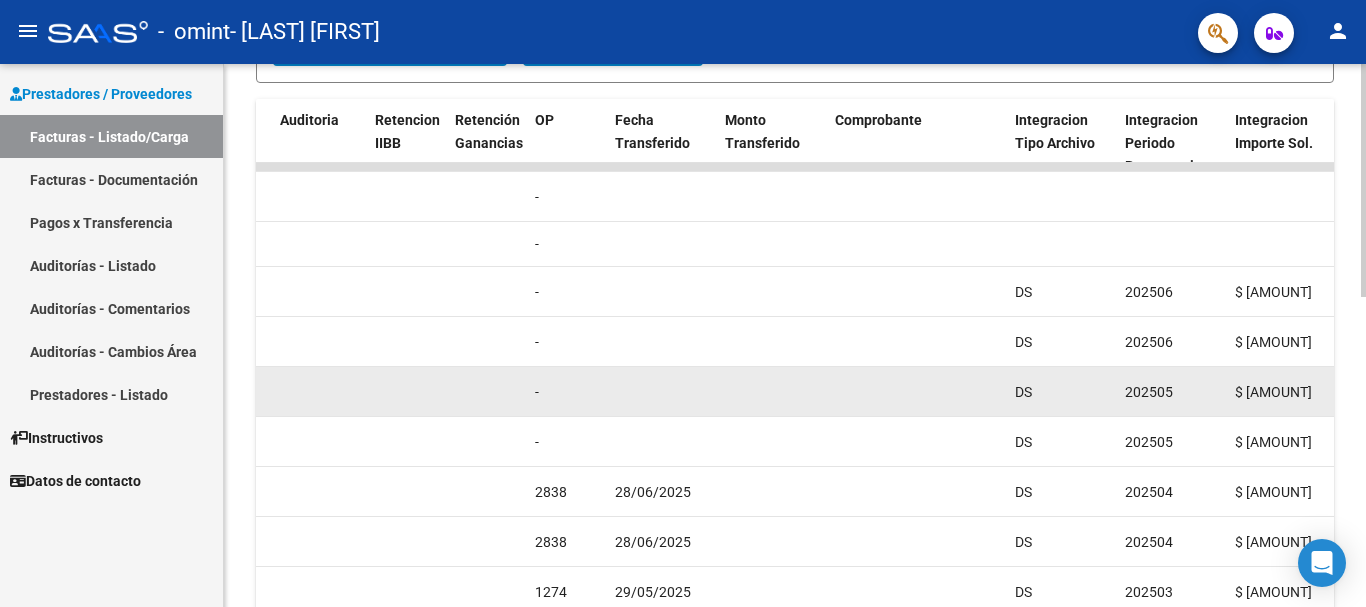 drag, startPoint x: 704, startPoint y: 392, endPoint x: 1254, endPoint y: 390, distance: 550.00366 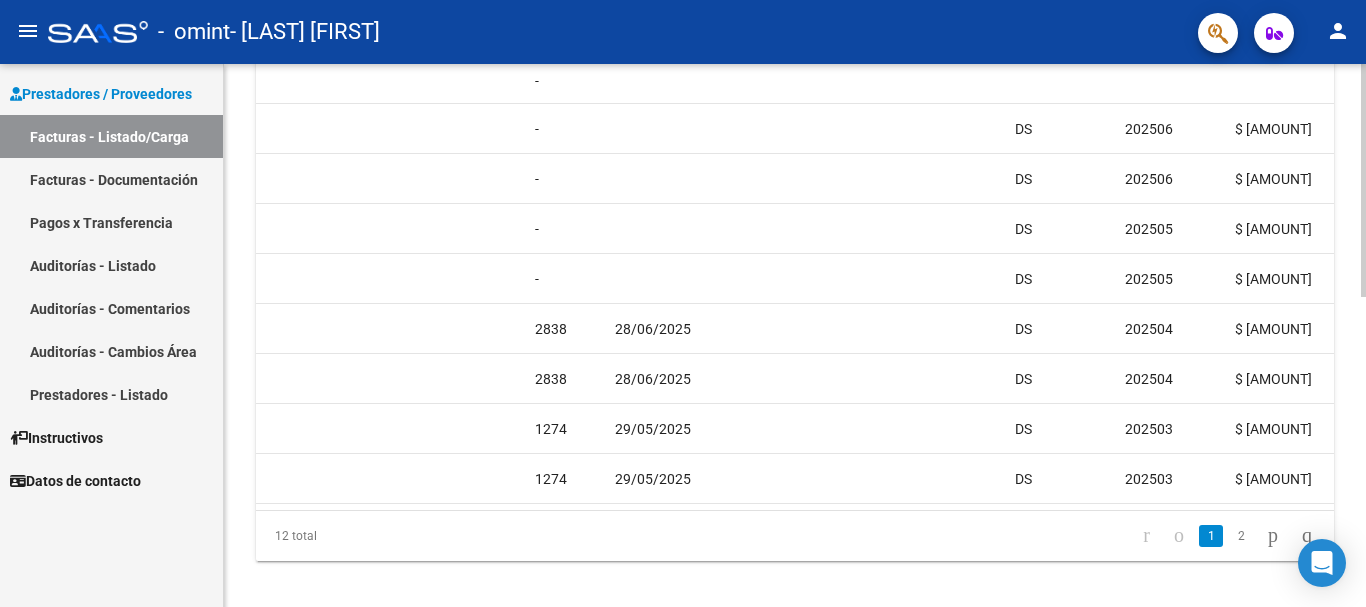 scroll, scrollTop: 725, scrollLeft: 0, axis: vertical 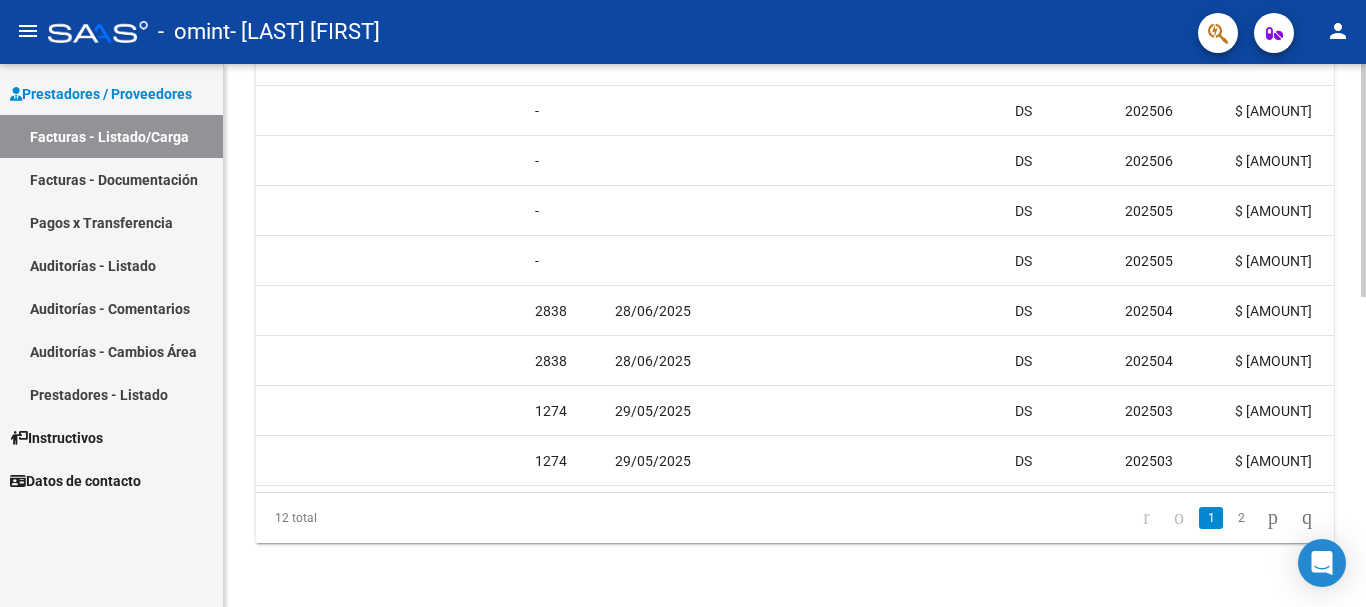 click on "Video tutorial   PRESTADORES -> Listado de CPBTs Emitidos por Prestadores / Proveedores (alt+q)   Cargar Comprobante
cloud_download  CSV  cloud_download  EXCEL  cloud_download  Estandar   Descarga Masiva
Filtros Id Area Area Todos Confirmado   Mostrar totalizadores   FILTROS DEL COMPROBANTE  Comprobante Tipo Comprobante Tipo Start date – End date Fec. Comprobante Desde / Hasta Días Emisión Desde(cant. días) Días Emisión Hasta(cant. días) CUIT / Razón Social Pto. Venta Nro. Comprobante Código SSS CAE Válido CAE Válido Todos Cargado Módulo Hosp. Todos Tiene facturacion Apócrifa Hospital Refes  FILTROS DE INTEGRACION  Período De Prestación Campos del Archivo de Rendición Devuelto x SSS (dr_envio) Todos Rendido x SSS (dr_envio) Tipo de Registro Tipo de Registro Período Presentación Período Presentación Campos del Legajo Asociado (preaprobación) Afiliado Legajo (cuil/nombre) Todos Solo facturas preaprobadas  MAS FILTROS  Todos Con Doc. Respaldatoria Todos Con Trazabilidad Todos – – 1" 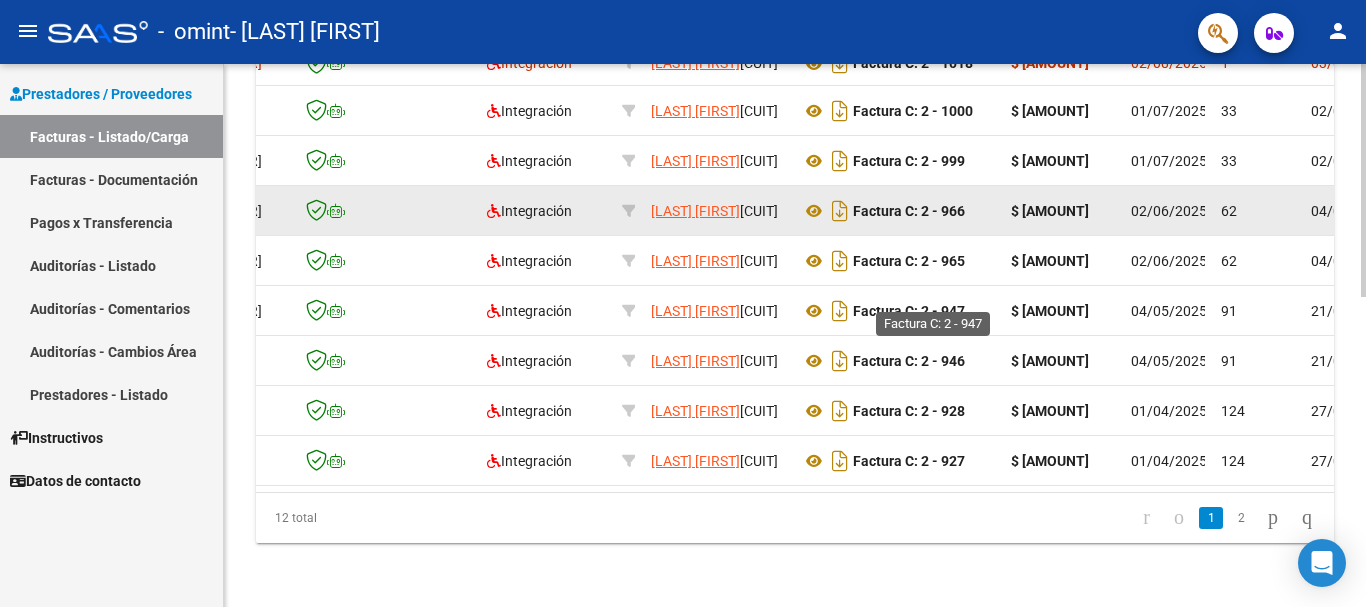 scroll, scrollTop: 0, scrollLeft: 142, axis: horizontal 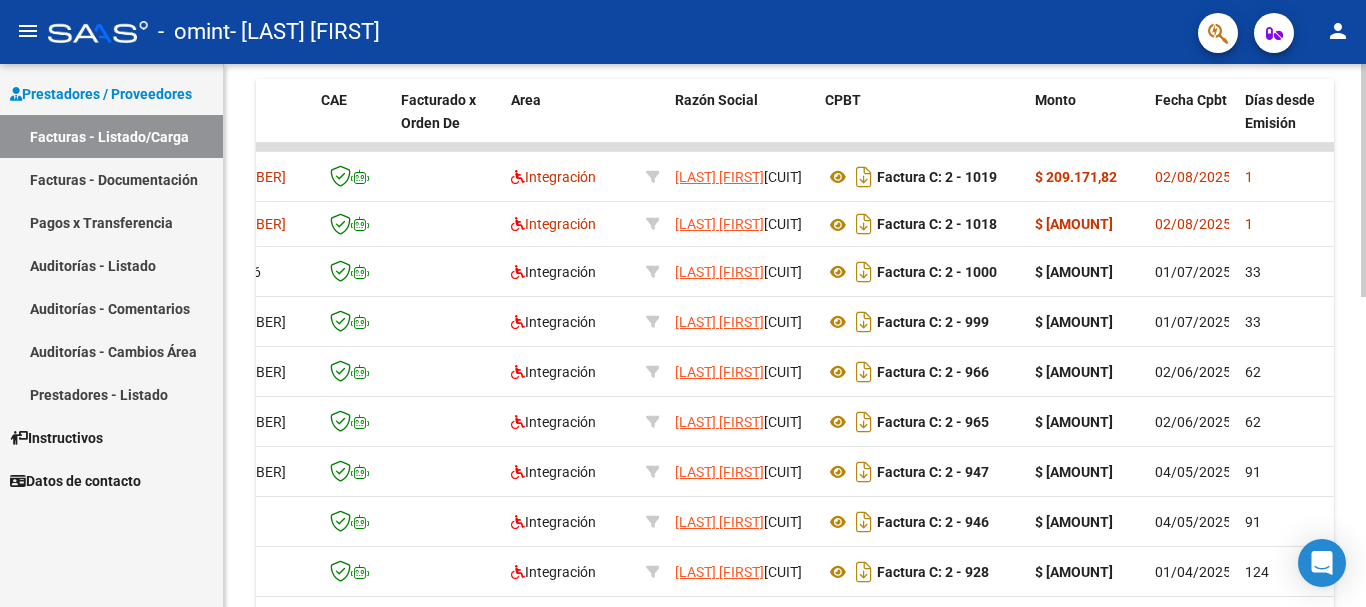 click on "Video tutorial   PRESTADORES -> Listado de CPBTs Emitidos por Prestadores / Proveedores (alt+q)   Cargar Comprobante
cloud_download  CSV  cloud_download  EXCEL  cloud_download  Estandar   Descarga Masiva
Filtros Id Area Area Todos Confirmado   Mostrar totalizadores   FILTROS DEL COMPROBANTE  Comprobante Tipo Comprobante Tipo Start date – End date Fec. Comprobante Desde / Hasta Días Emisión Desde(cant. días) Días Emisión Hasta(cant. días) CUIT / Razón Social Pto. Venta Nro. Comprobante Código SSS CAE Válido CAE Válido Todos Cargado Módulo Hosp. Todos Tiene facturacion Apócrifa Hospital Refes  FILTROS DE INTEGRACION  Período De Prestación Campos del Archivo de Rendición Devuelto x SSS (dr_envio) Todos Rendido x SSS (dr_envio) Tipo de Registro Tipo de Registro Período Presentación Período Presentación Campos del Legajo Asociado (preaprobación) Afiliado Legajo (cuil/nombre) Todos Solo facturas preaprobadas  MAS FILTROS  Todos Con Doc. Respaldatoria Todos Con Trazabilidad Todos – – 1" 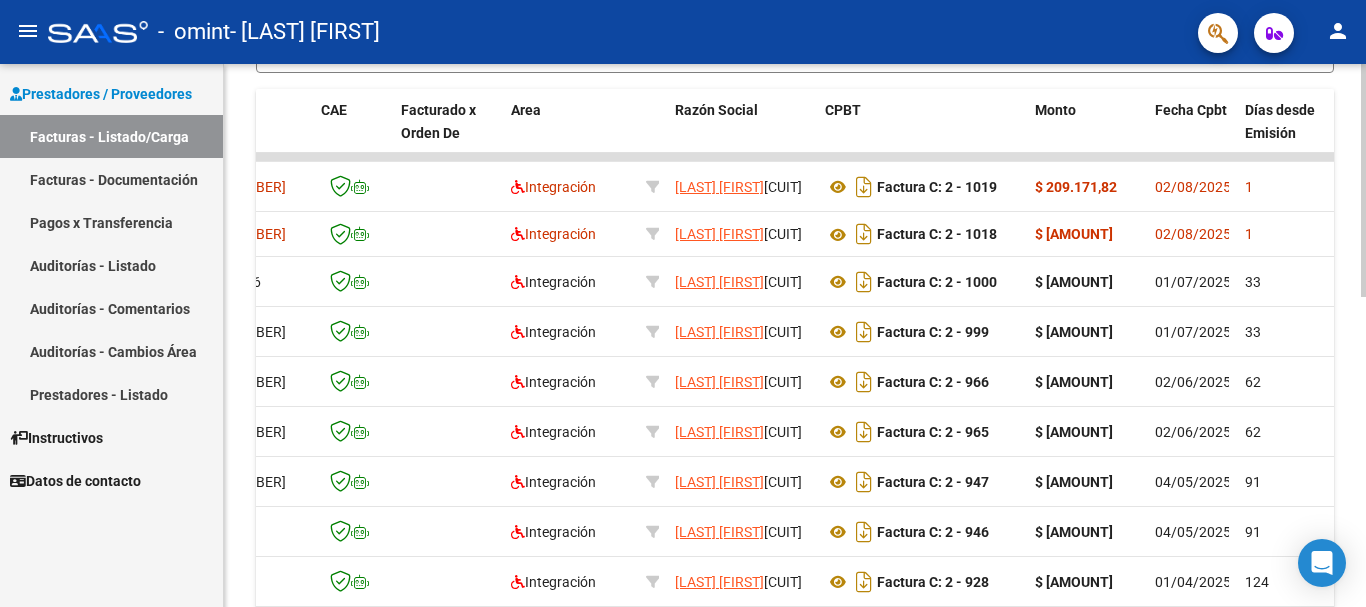 click 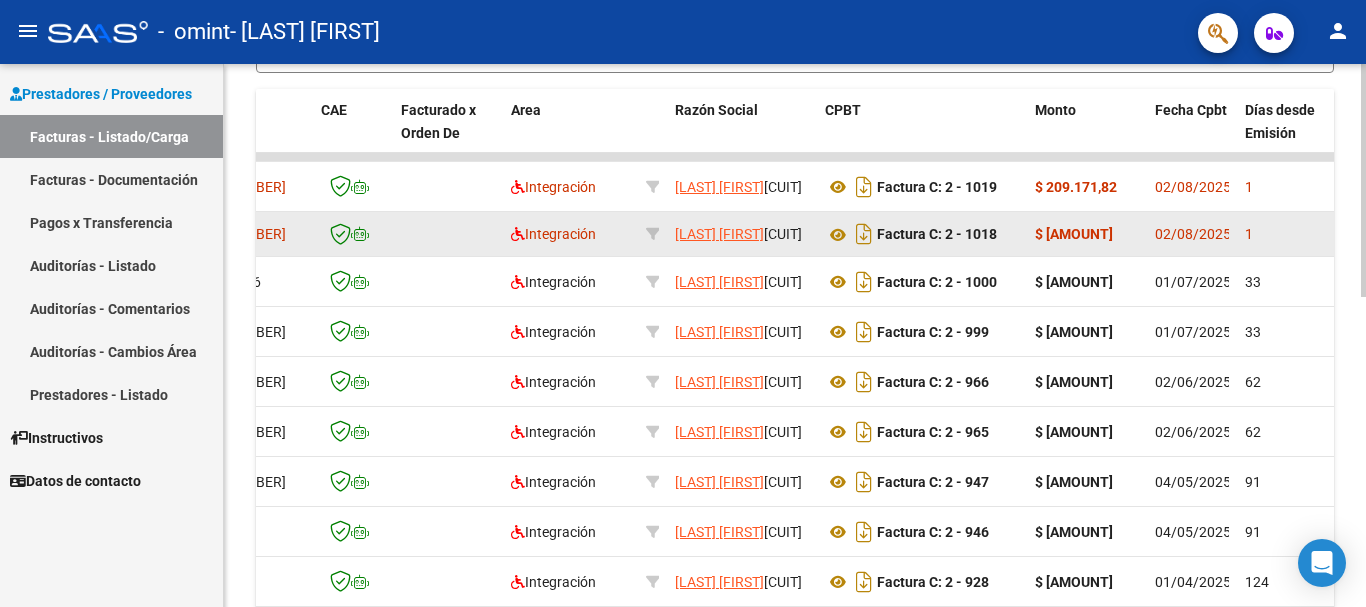 click on "1" 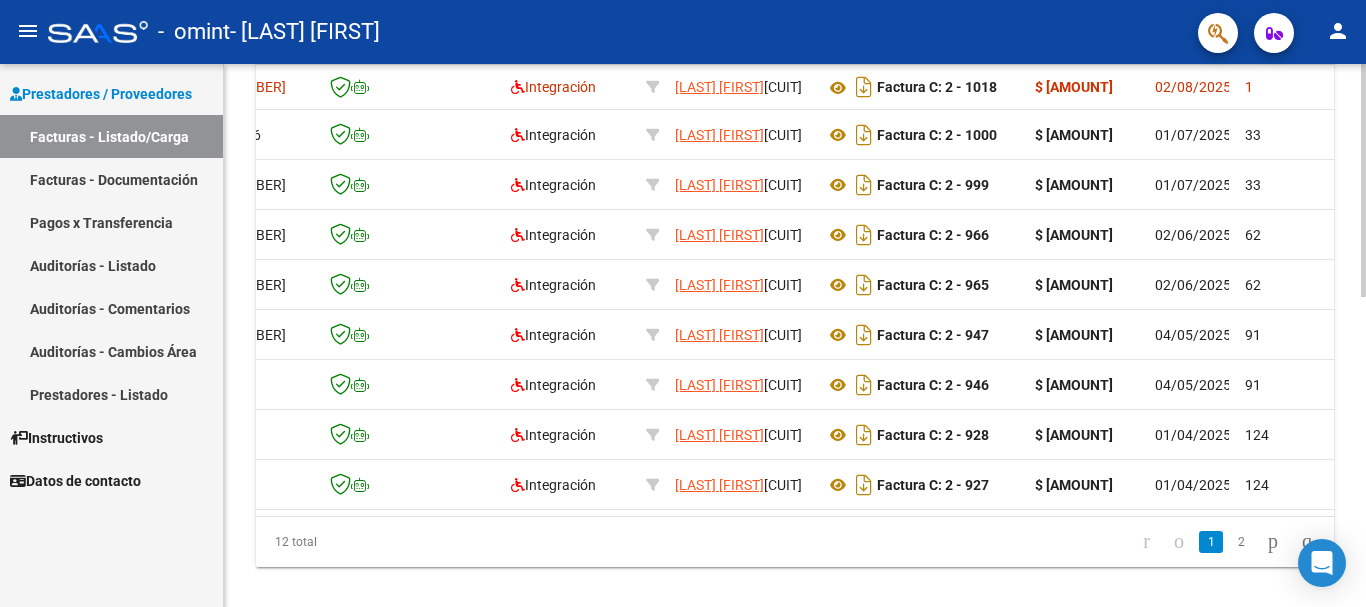 click on "Video tutorial   PRESTADORES -> Listado de CPBTs Emitidos por Prestadores / Proveedores (alt+q)   Cargar Comprobante
cloud_download  CSV  cloud_download  EXCEL  cloud_download  Estandar   Descarga Masiva
Filtros Id Area Area Todos Confirmado   Mostrar totalizadores   FILTROS DEL COMPROBANTE  Comprobante Tipo Comprobante Tipo Start date – End date Fec. Comprobante Desde / Hasta Días Emisión Desde(cant. días) Días Emisión Hasta(cant. días) CUIT / Razón Social Pto. Venta Nro. Comprobante Código SSS CAE Válido CAE Válido Todos Cargado Módulo Hosp. Todos Tiene facturacion Apócrifa Hospital Refes  FILTROS DE INTEGRACION  Período De Prestación Campos del Archivo de Rendición Devuelto x SSS (dr_envio) Todos Rendido x SSS (dr_envio) Tipo de Registro Tipo de Registro Período Presentación Período Presentación Campos del Legajo Asociado (preaprobación) Afiliado Legajo (cuil/nombre) Todos Solo facturas preaprobadas  MAS FILTROS  Todos Con Doc. Respaldatoria Todos Con Trazabilidad Todos – – 1" 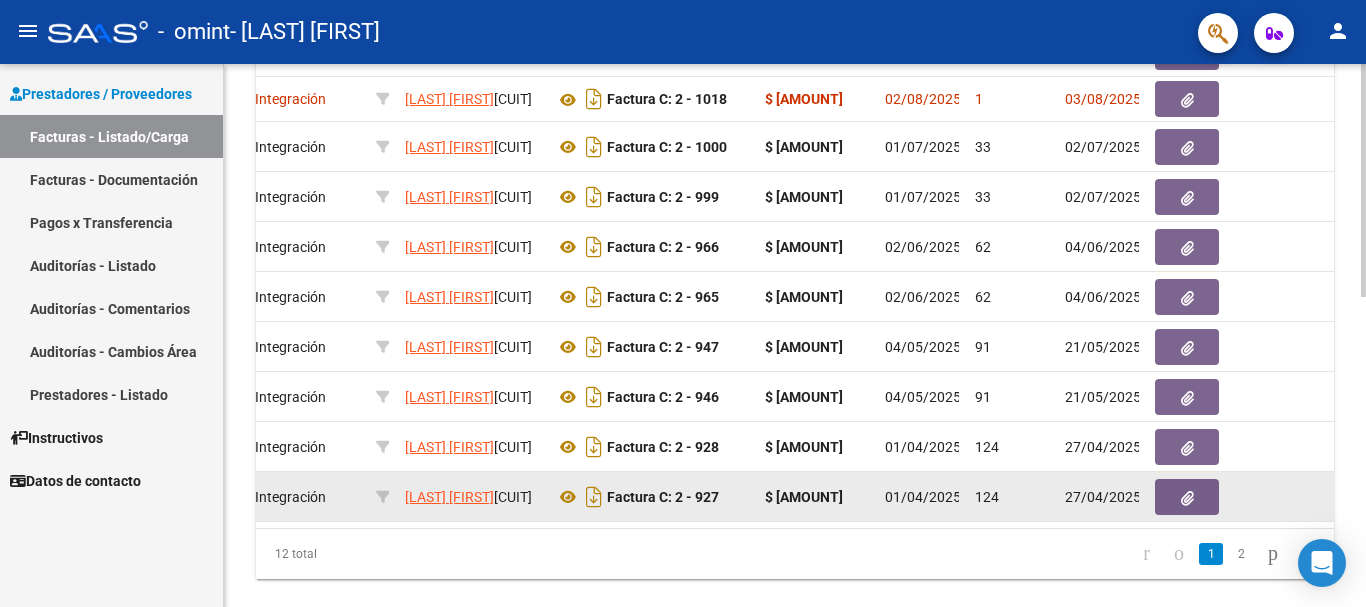 scroll, scrollTop: 0, scrollLeft: 457, axis: horizontal 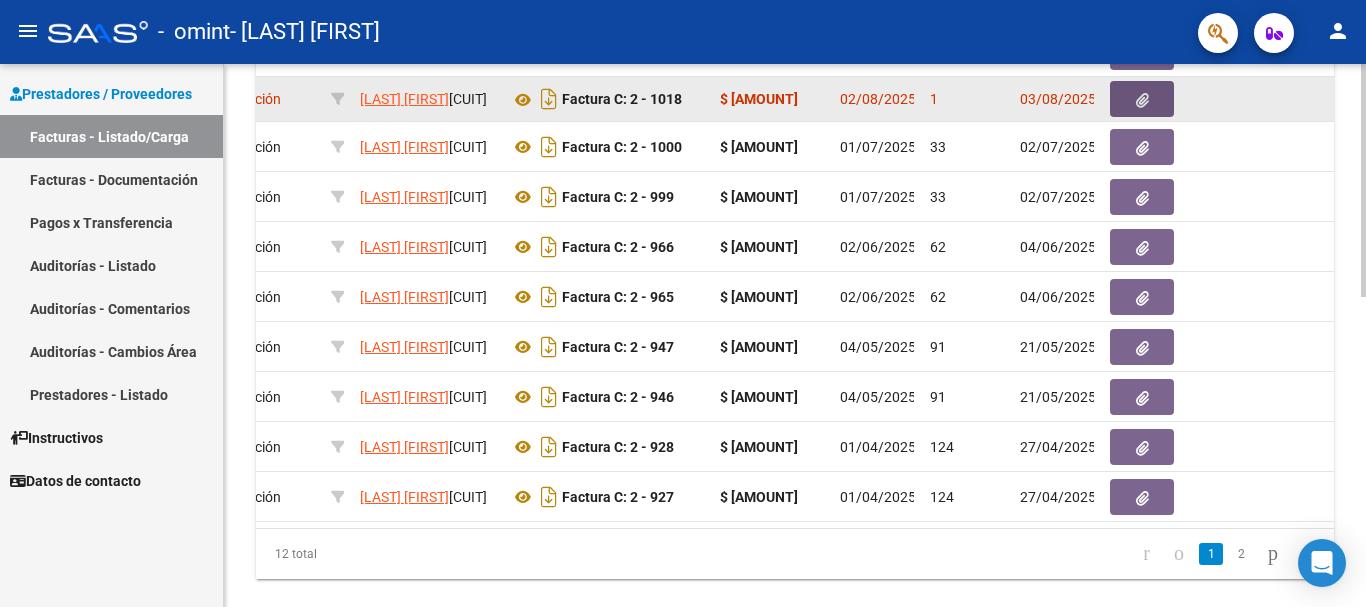 click 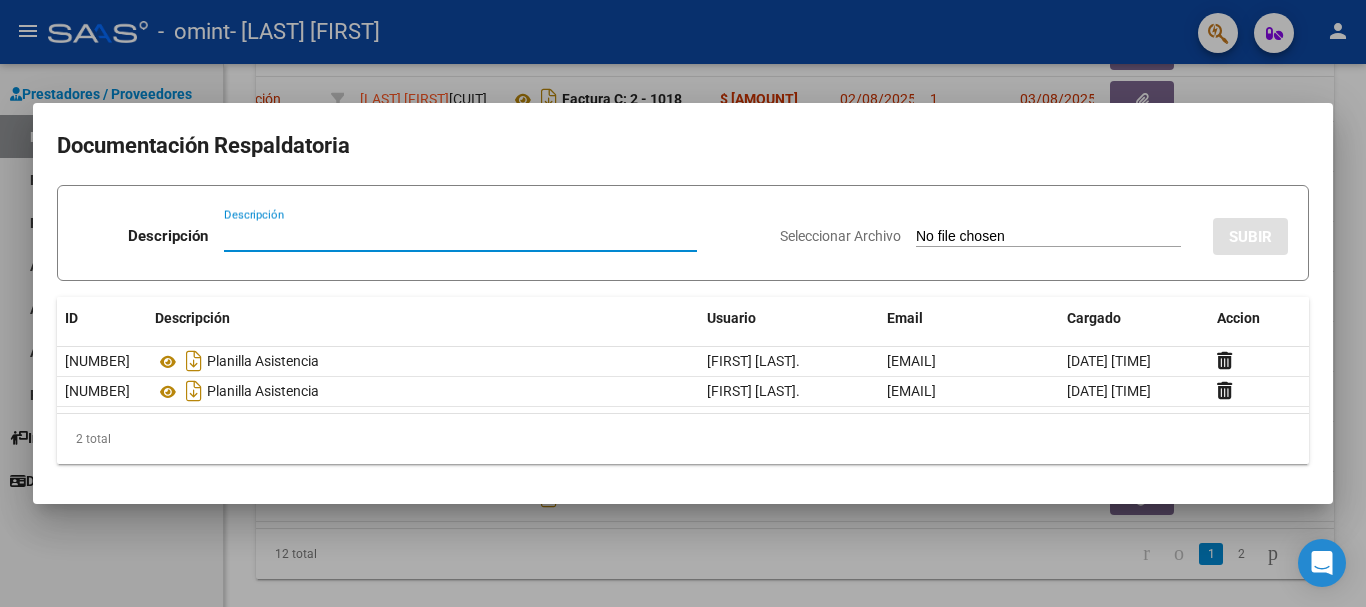 click at bounding box center (683, 303) 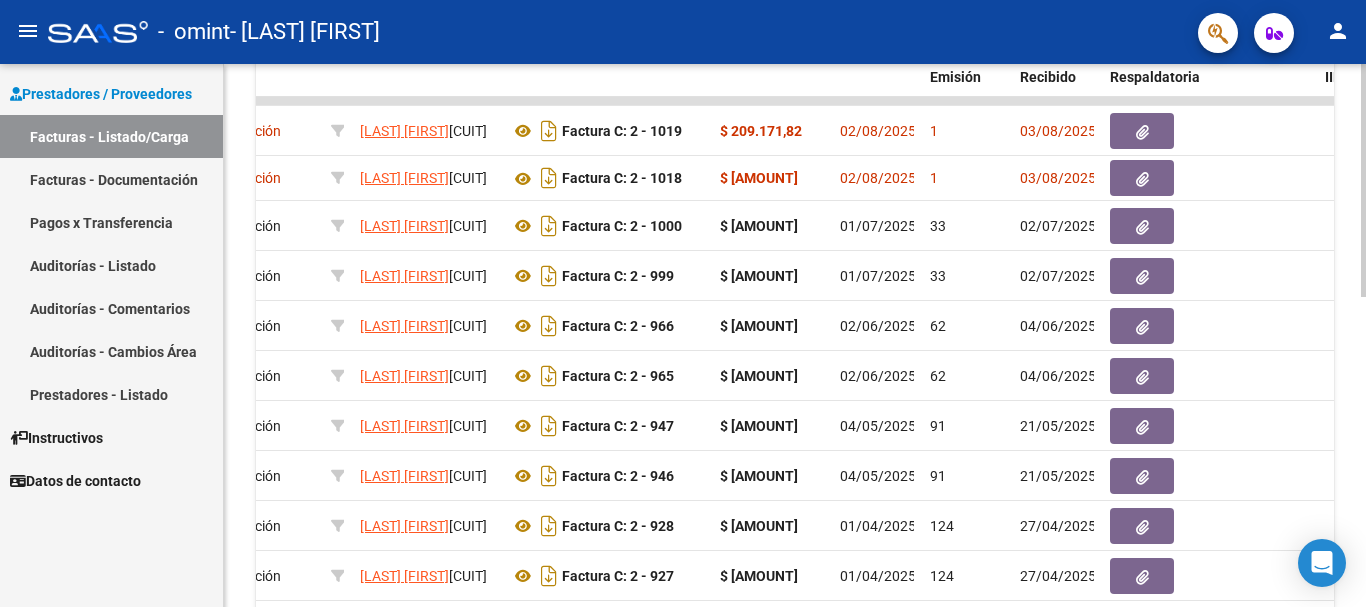 scroll, scrollTop: 586, scrollLeft: 0, axis: vertical 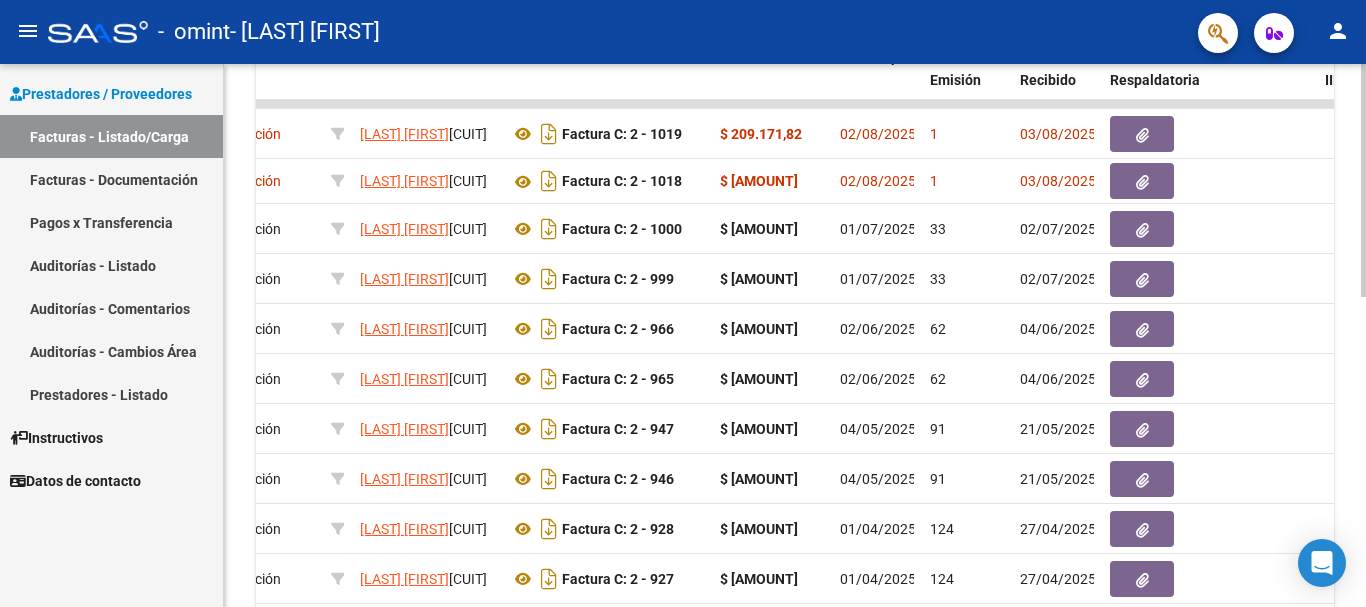 click 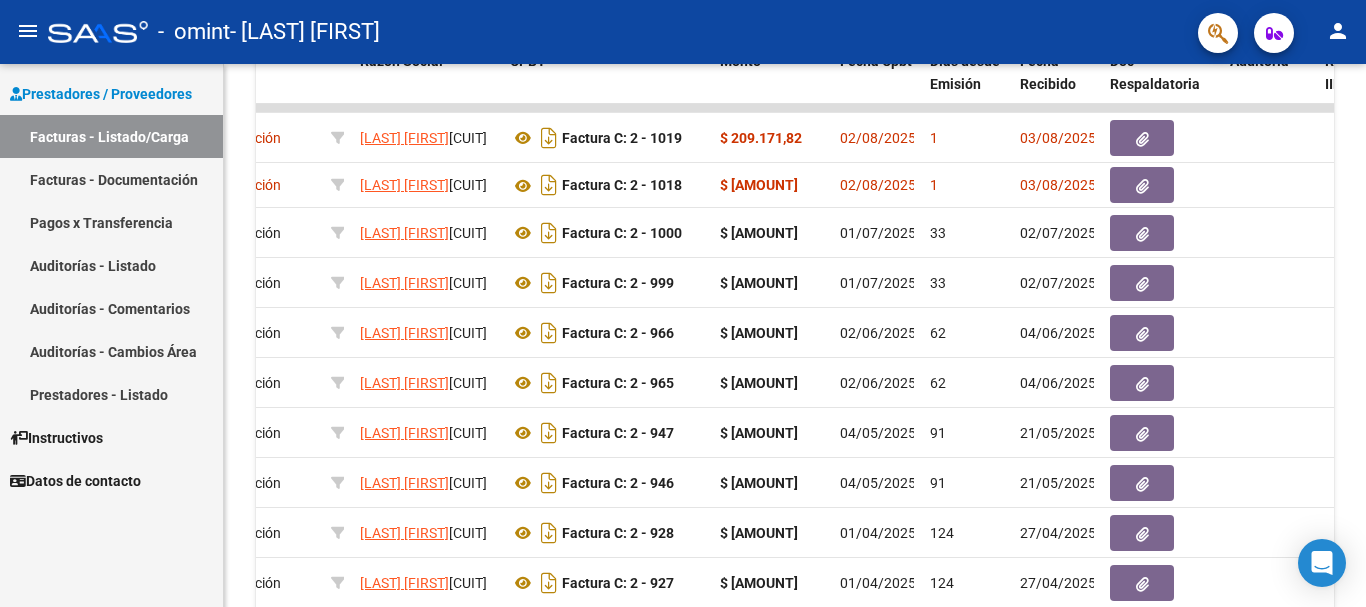 click on "menu -   omint   - [LAST] [FIRST] person    Prestadores / Proveedores Facturas - Listado/Carga Facturas - Documentación Pagos x Transferencia Auditorías - Listado Auditorías - Comentarios Auditorías - Cambios Área Prestadores - Listado    Instructivos    Datos de contacto  Video tutorial   PRESTADORES -> Listado de CPBTs Emitidos por Prestadores / Proveedores (alt+q)   Cargar Comprobante
cloud_download  CSV  cloud_download  EXCEL  cloud_download  Estandar   Descarga Masiva
Filtros Id Area Area Todos Confirmado   Mostrar totalizadores   FILTROS DEL COMPROBANTE  Comprobante Tipo Comprobante Tipo Start date – End date Fec. Comprobante Desde / Hasta Días Emisión Desde(cant. días) Días Emisión Hasta(cant. días) CUIT / Razón Social Pto. Venta Nro. Comprobante Código SSS CAE Válido CAE Válido Todos Cargado Módulo Hosp. Todos Tiene facturacion Apócrifa Hospital Refes  FILTROS DE INTEGRACION  Período De Prestación Campos del Archivo de Rendición Devuelto x SSS (dr_envio) [NUMBER]" at bounding box center (683, 303) 